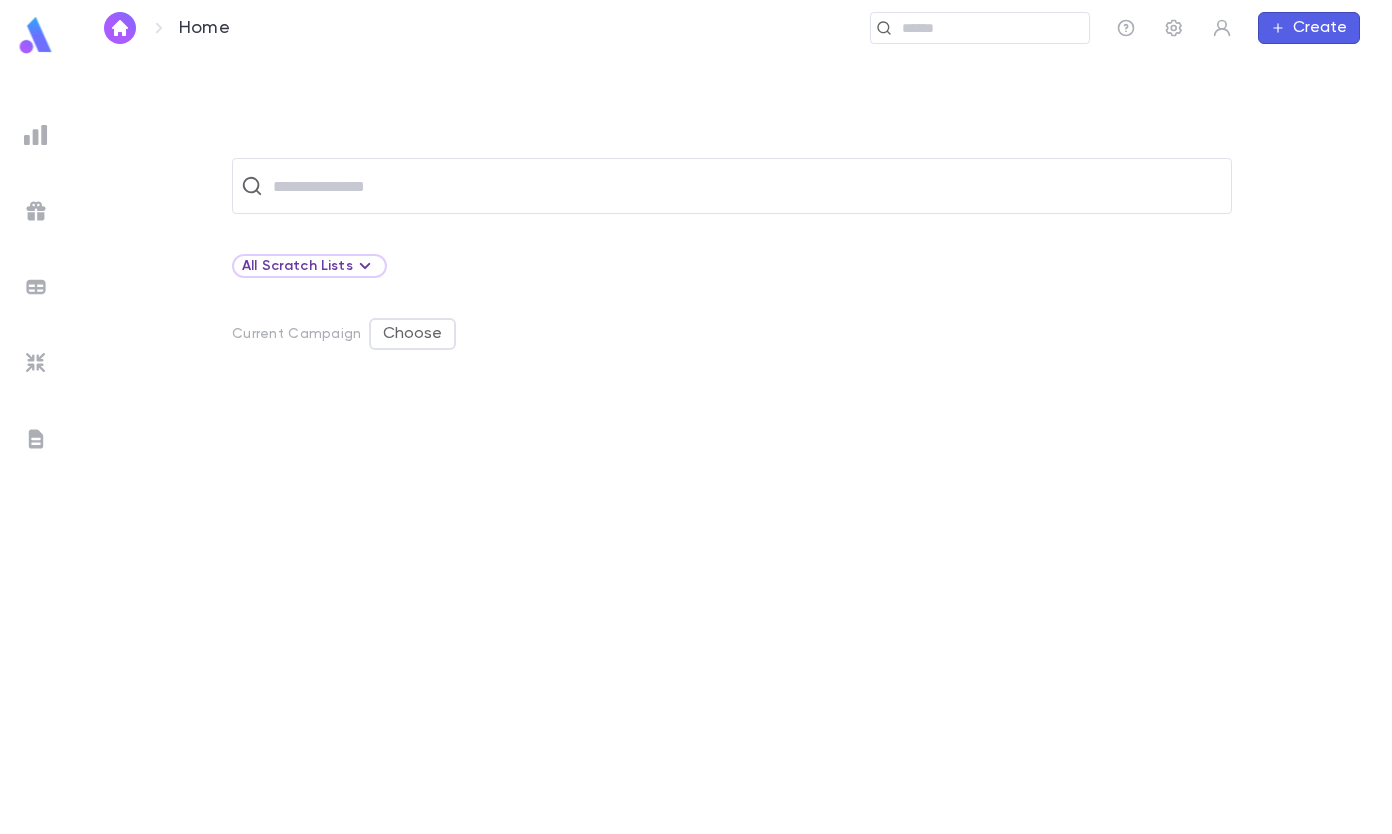 scroll, scrollTop: 0, scrollLeft: 0, axis: both 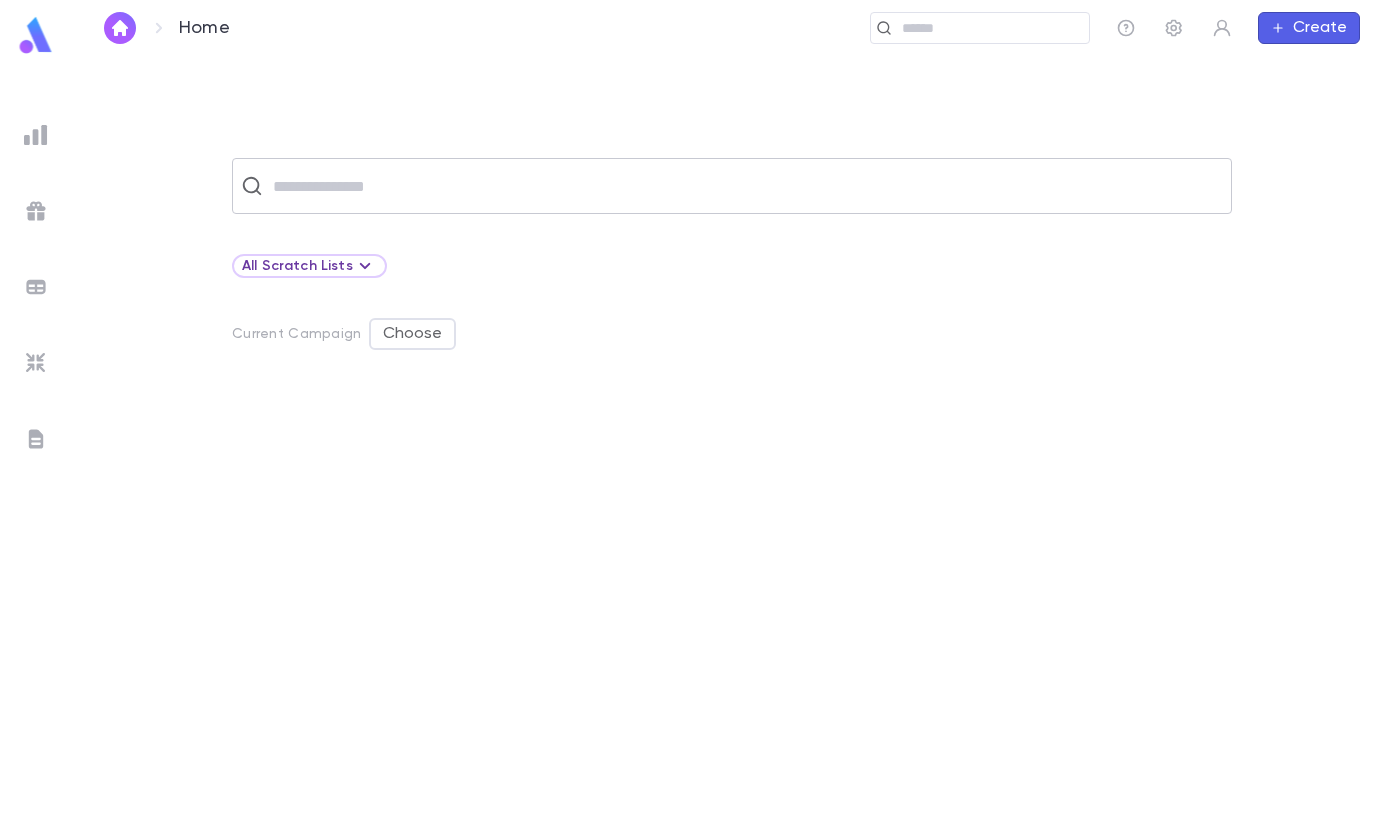 click at bounding box center [745, 186] 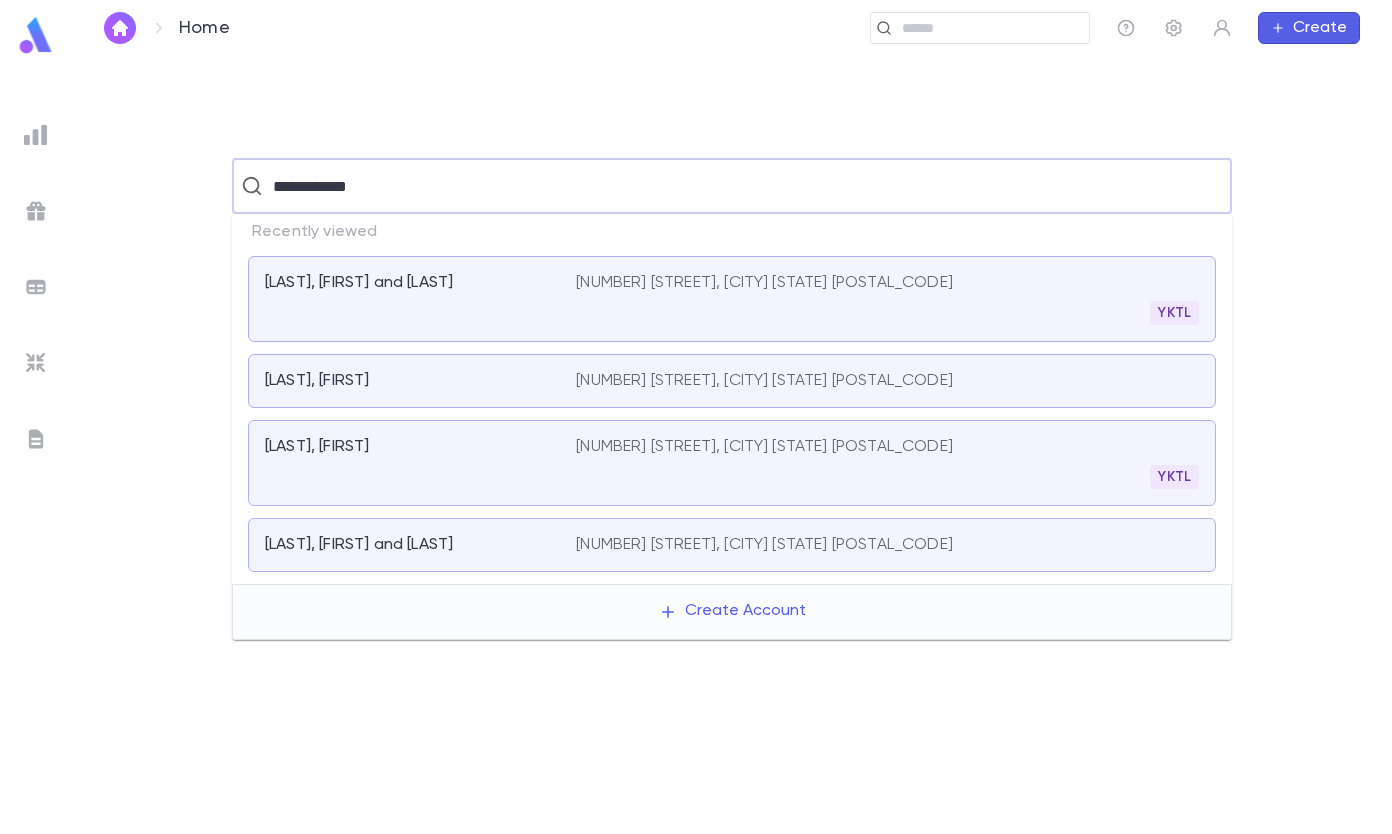 type on "**********" 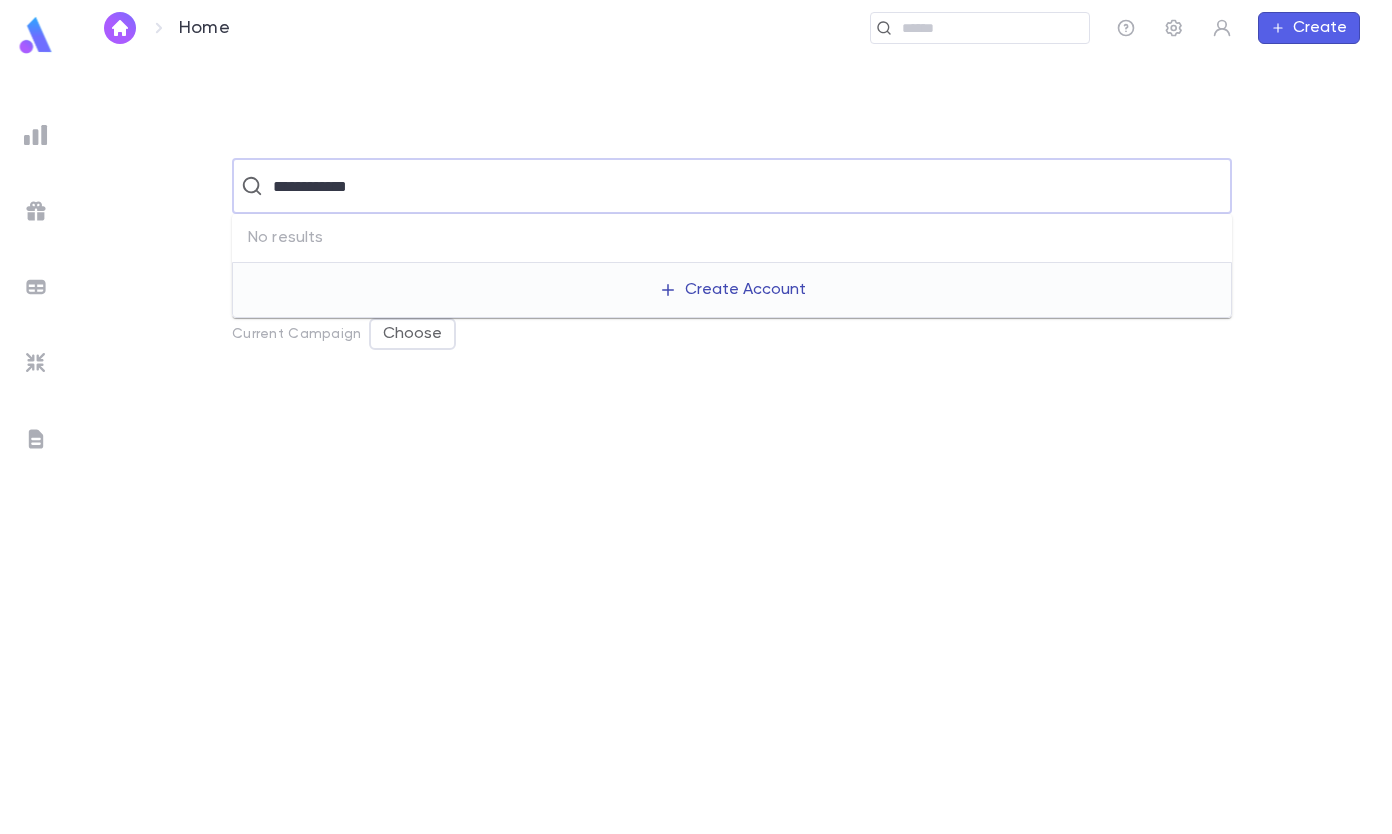 click on "Create Account" at bounding box center [732, 290] 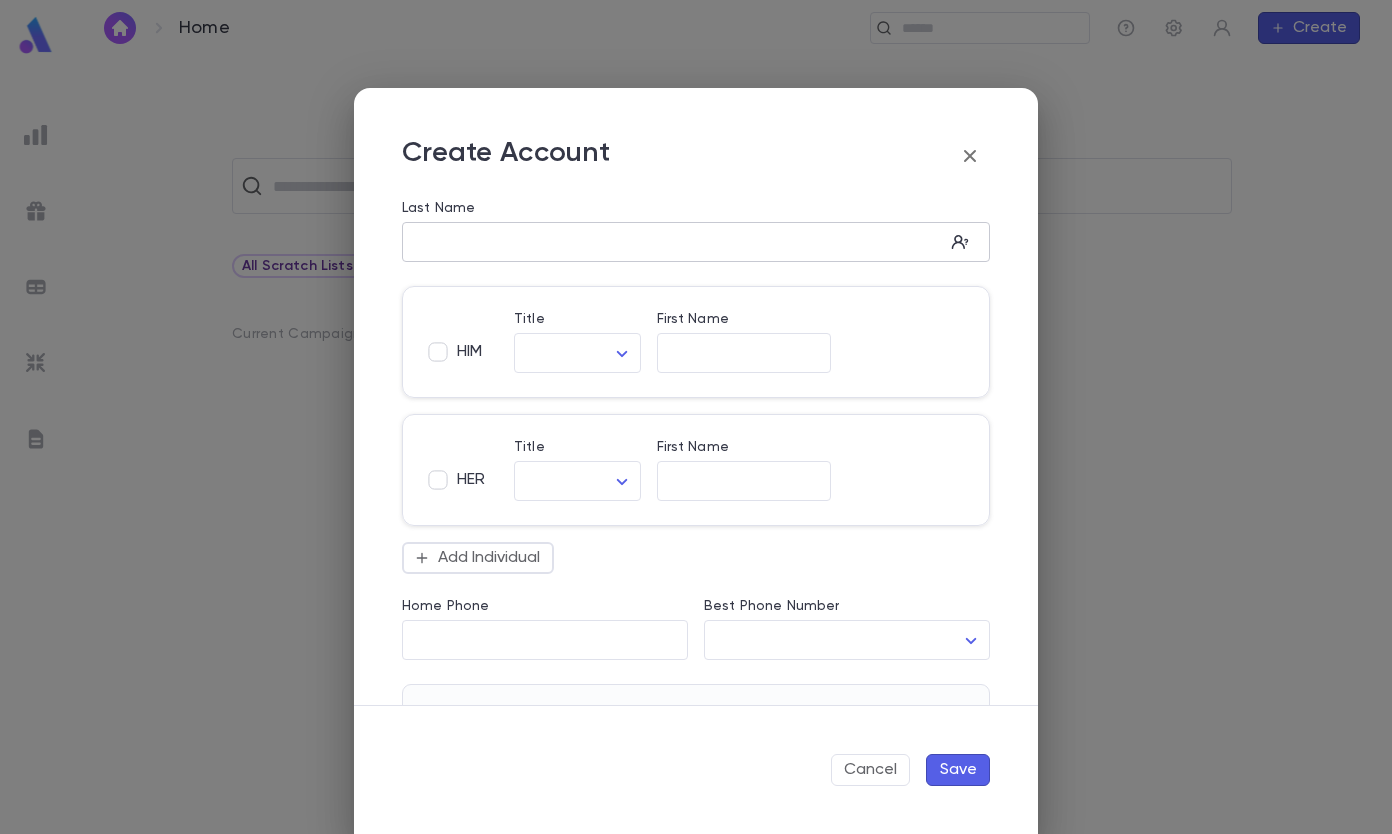 click on "​" at bounding box center [696, 242] 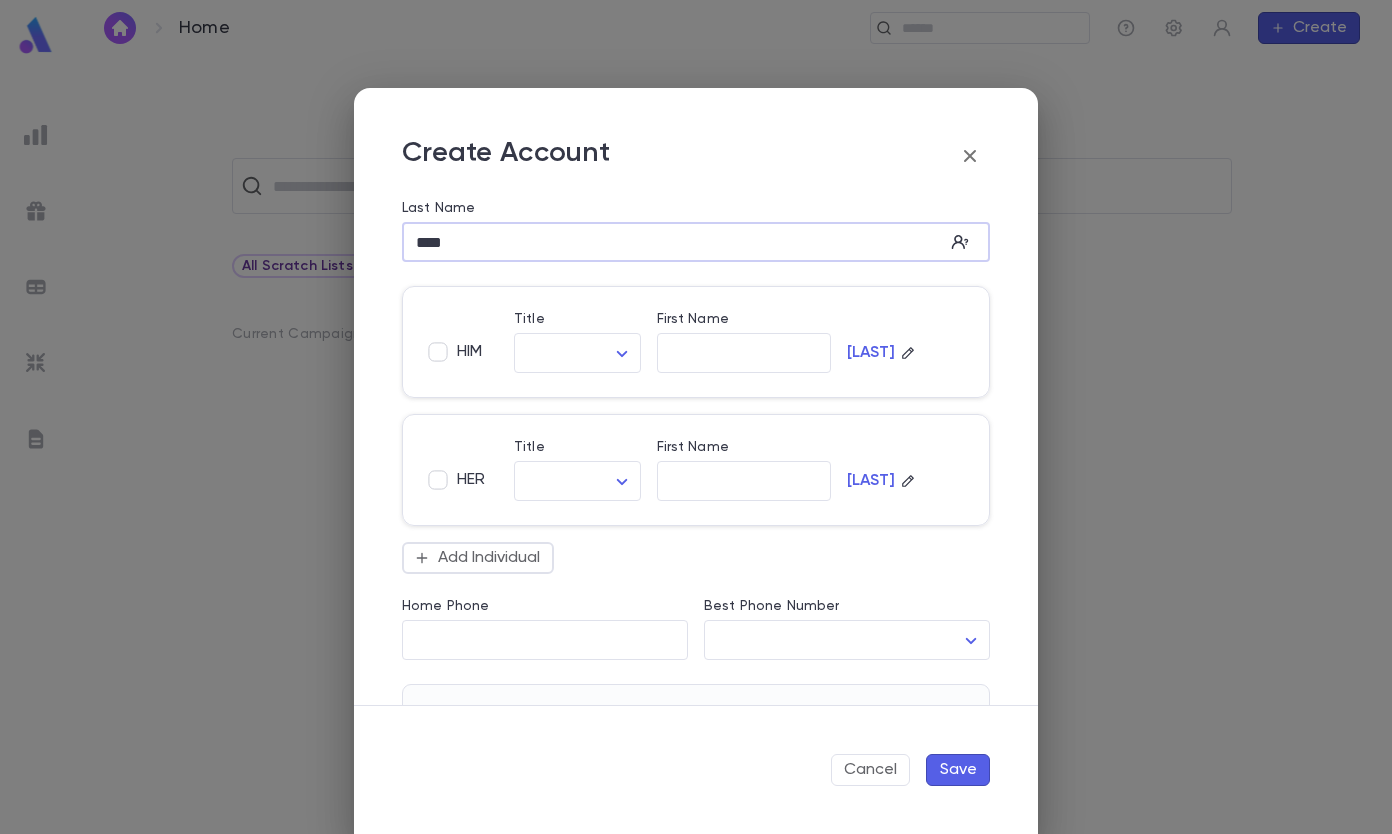 type on "****" 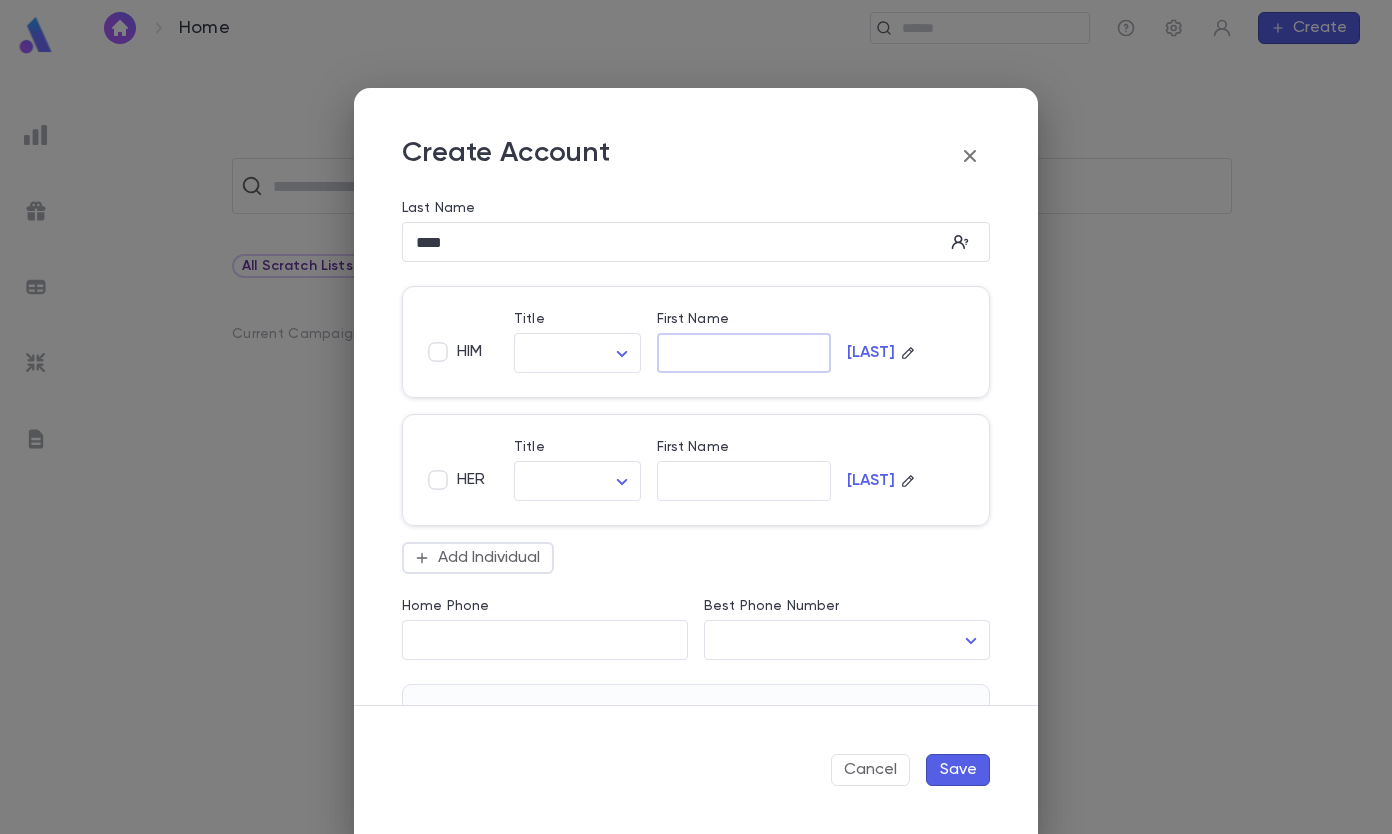 click on "First Name" at bounding box center (744, 353) 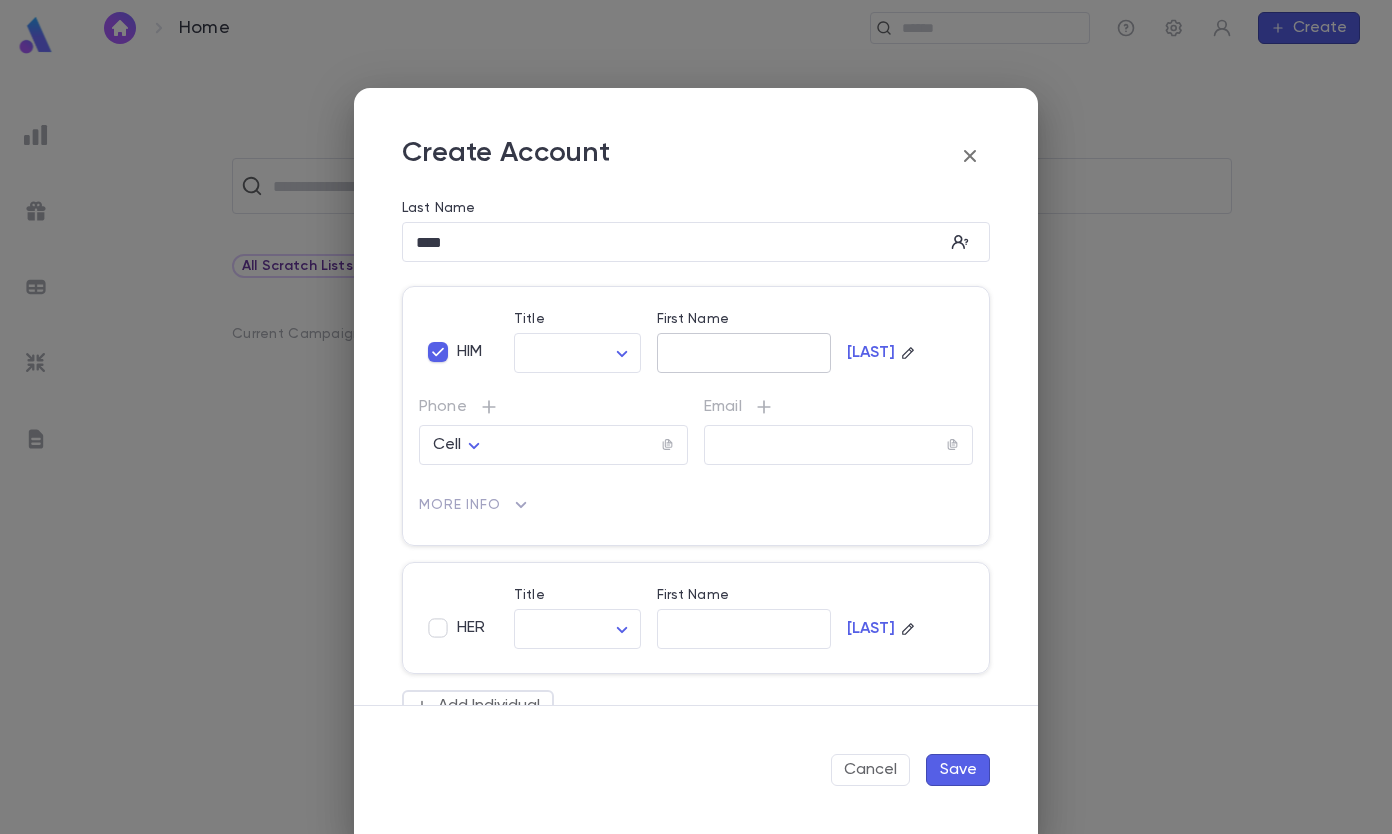 click on "First Name" at bounding box center [744, 353] 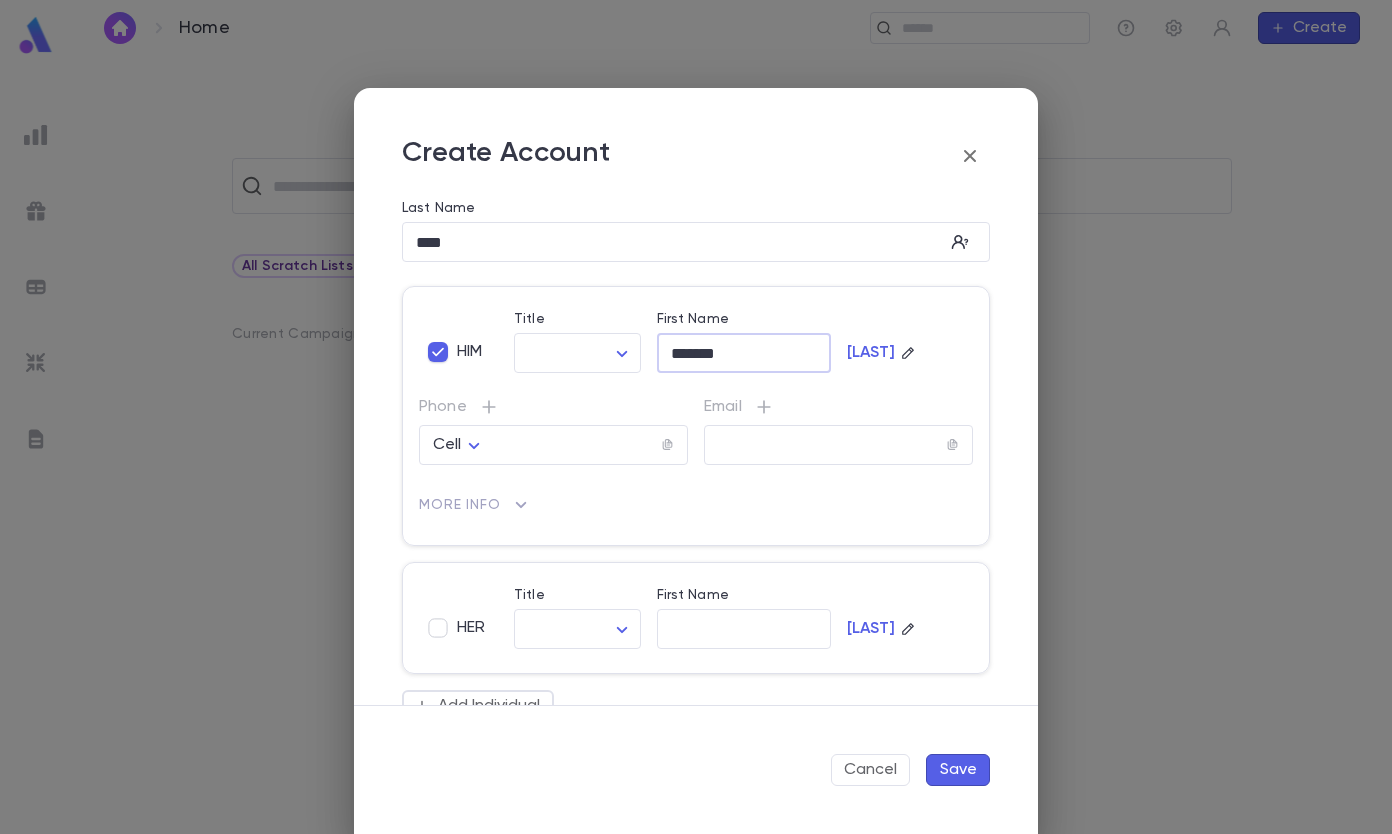 type on "*******" 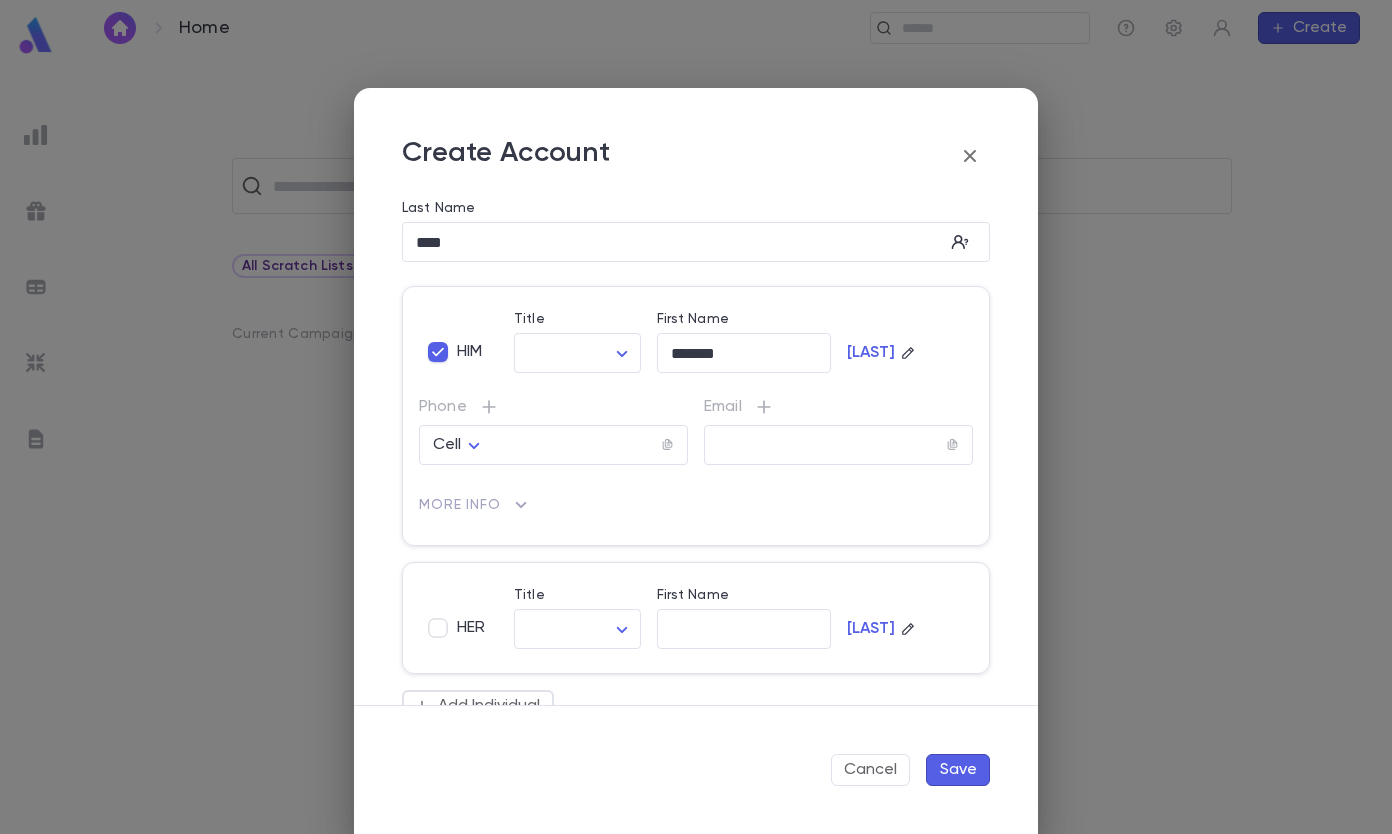 click on "Save" at bounding box center (958, 770) 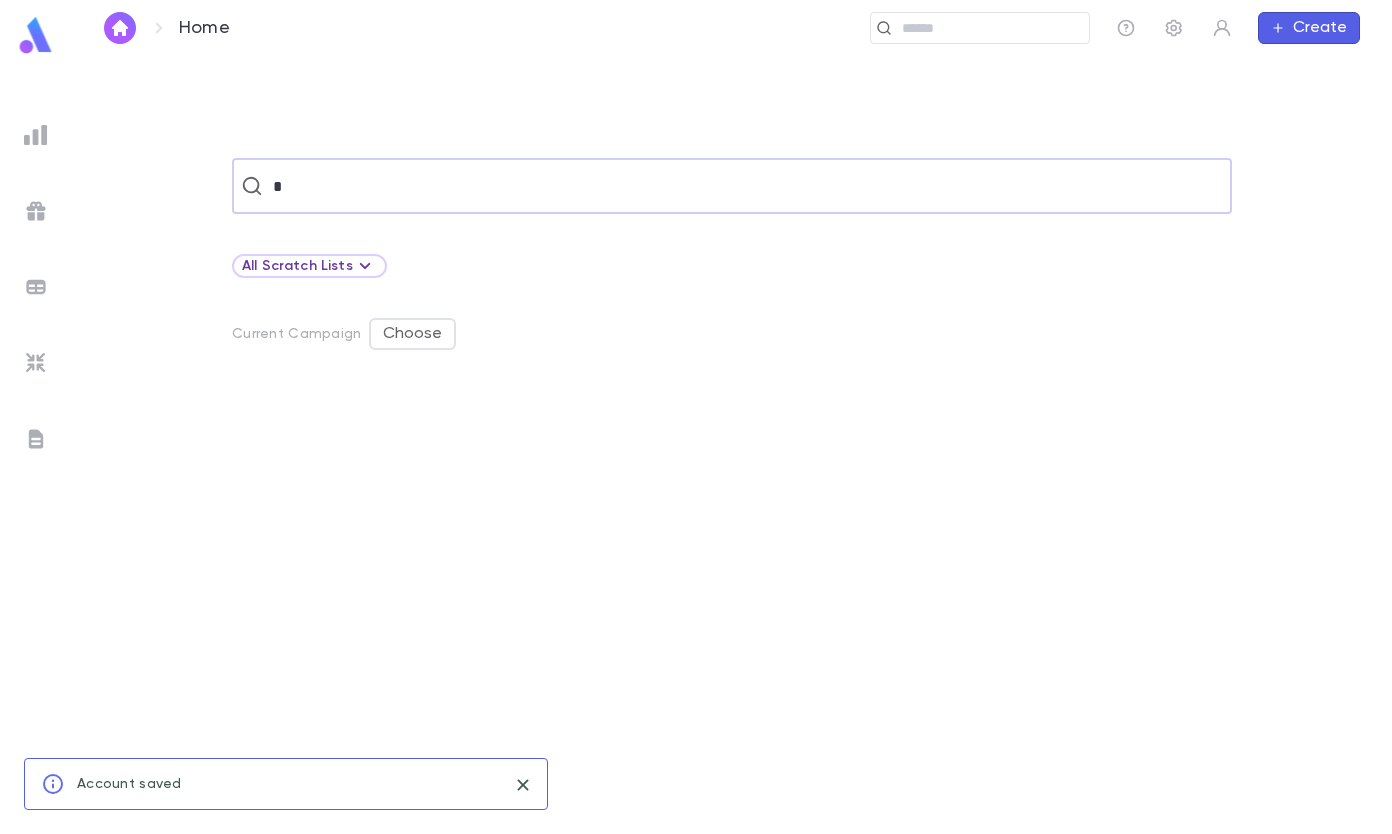 type on "**" 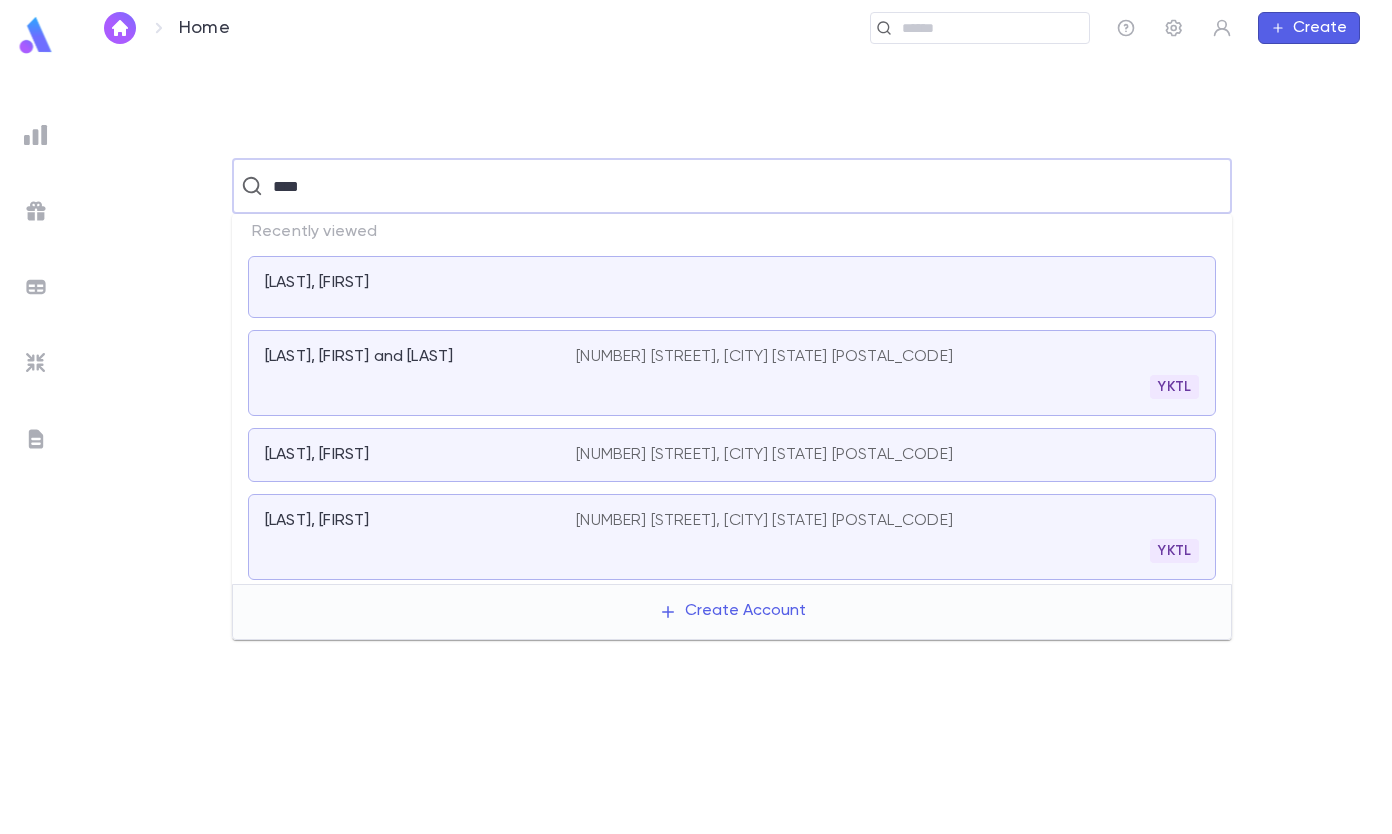 click on "[LAST], [FIRST]" at bounding box center [408, 283] 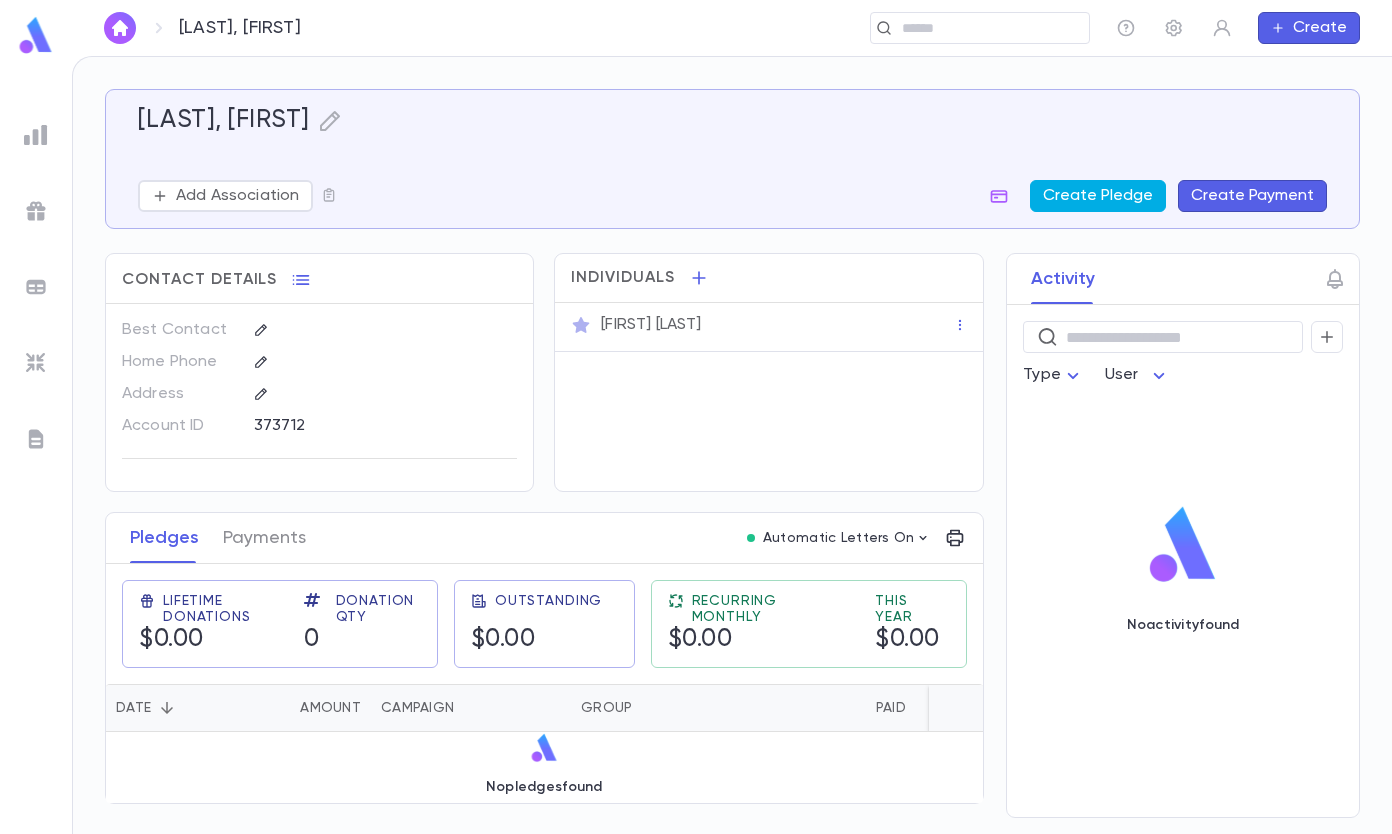 click on "Create Pledge" at bounding box center (1098, 196) 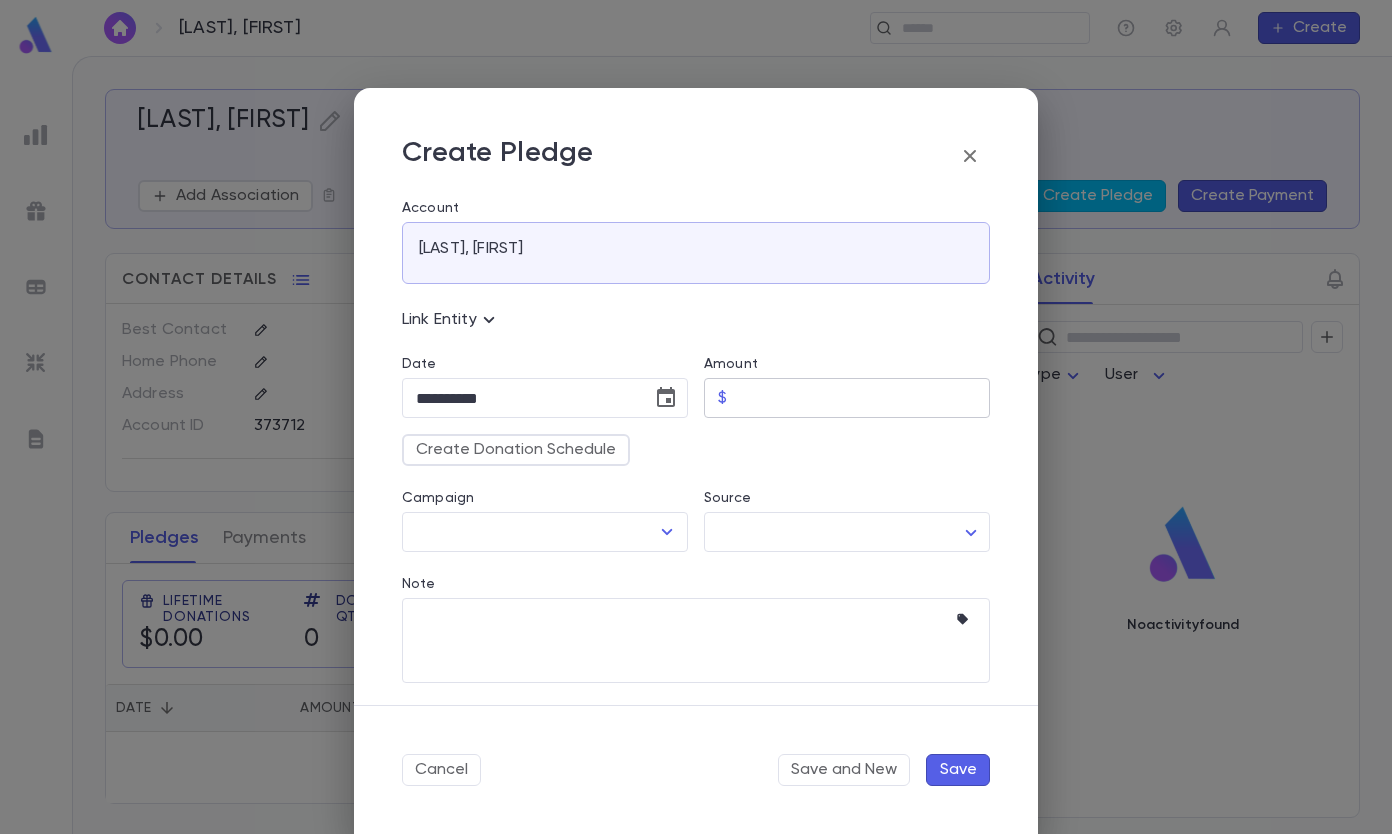 click on "Amount" at bounding box center (862, 398) 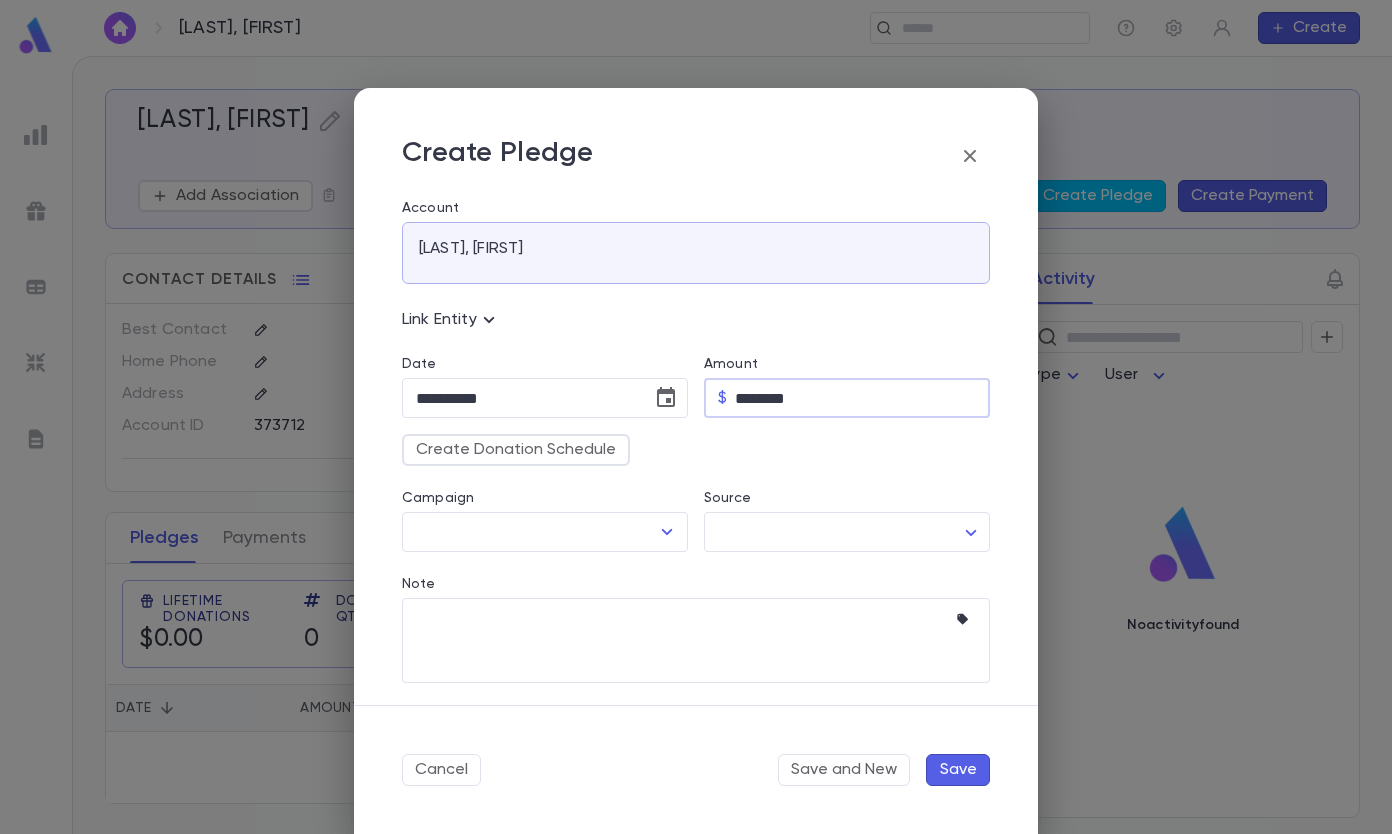 type on "********" 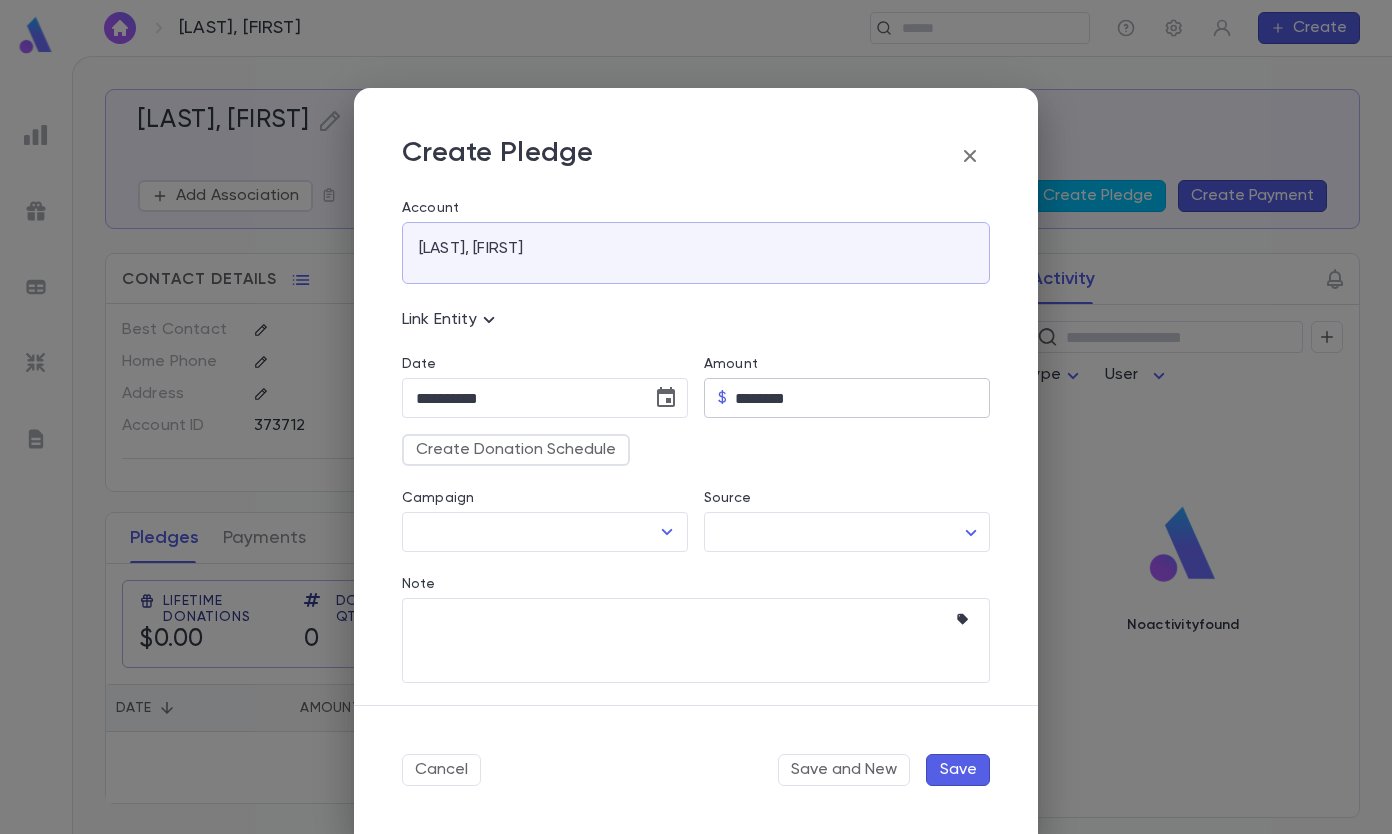 type 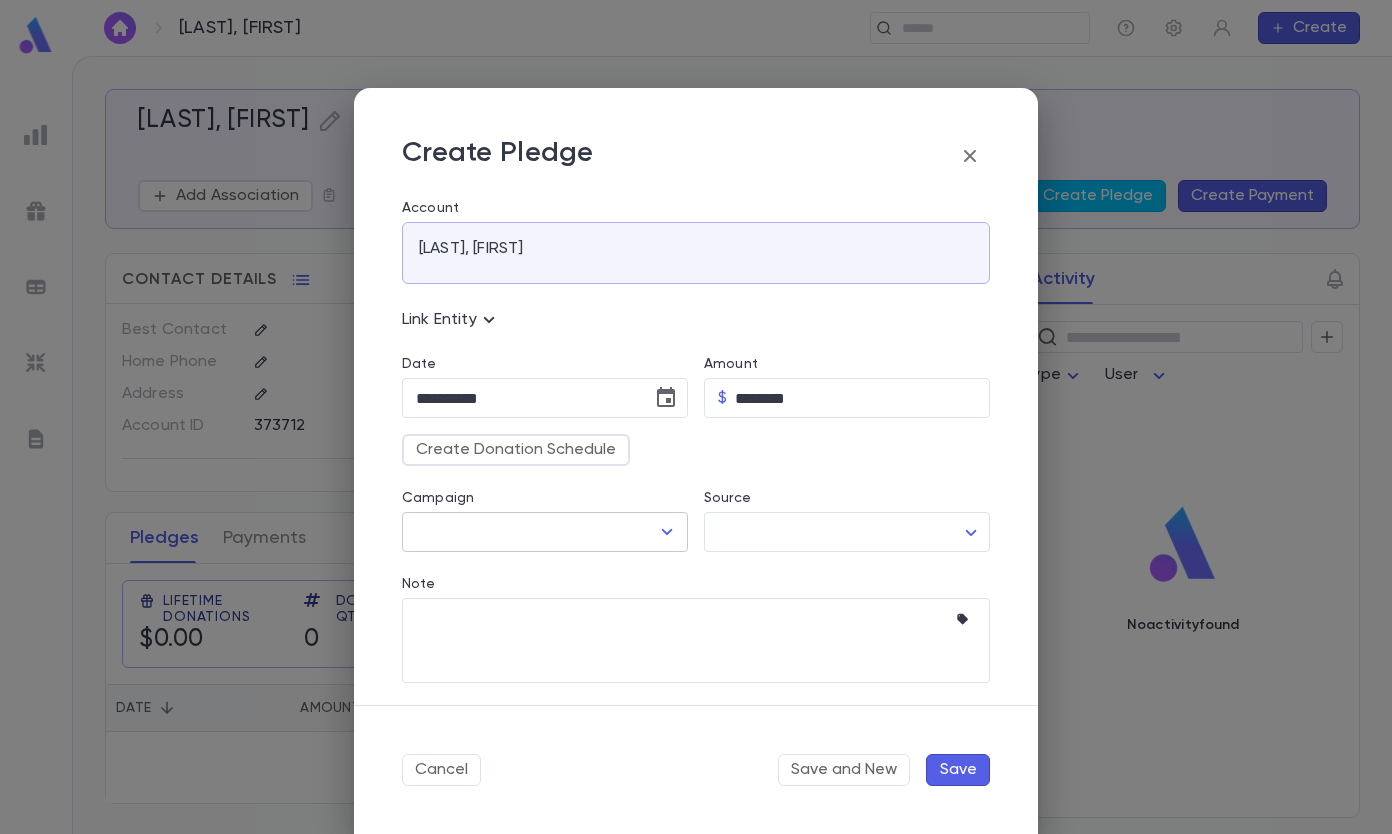 click on "Campaign" at bounding box center [530, 532] 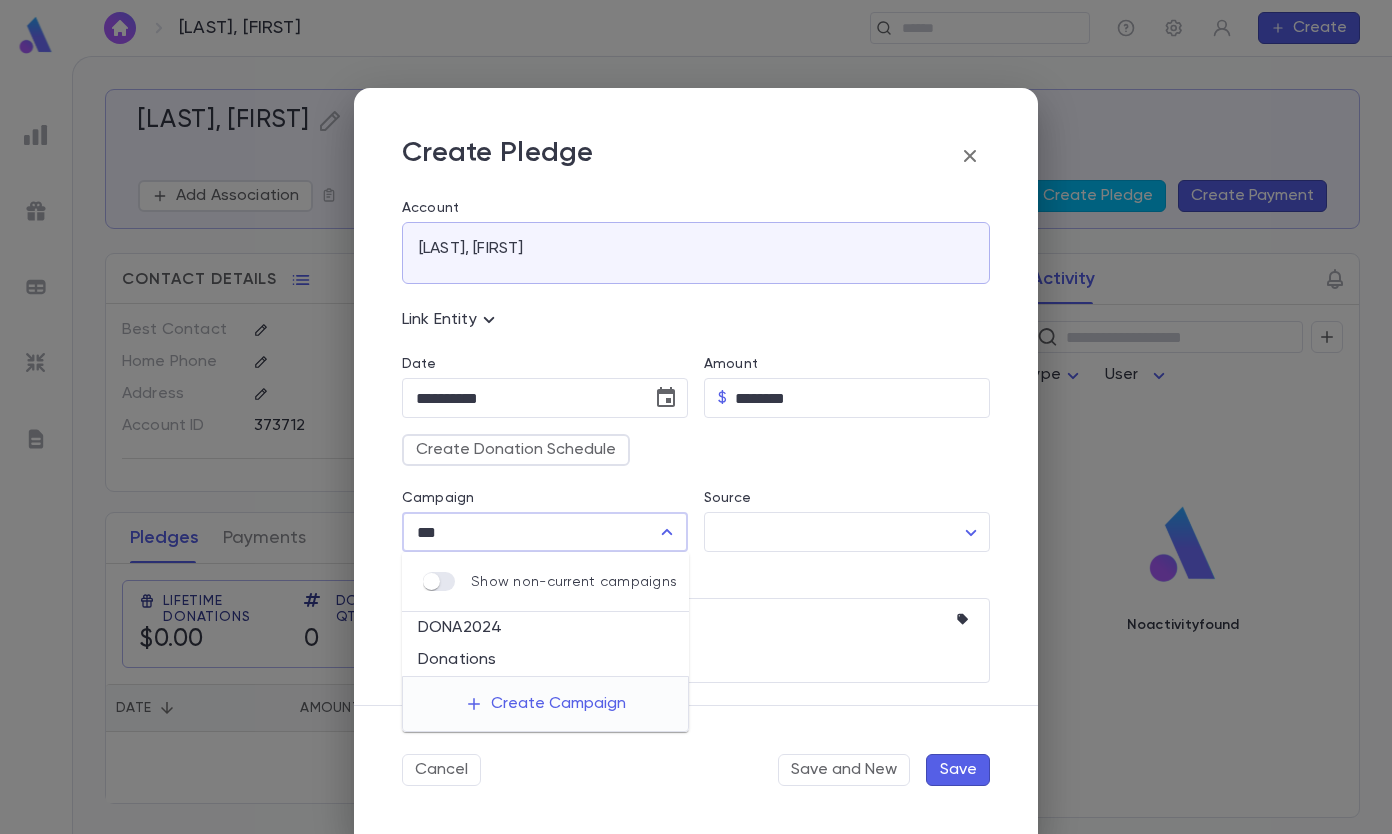 click on "Donations" at bounding box center (545, 660) 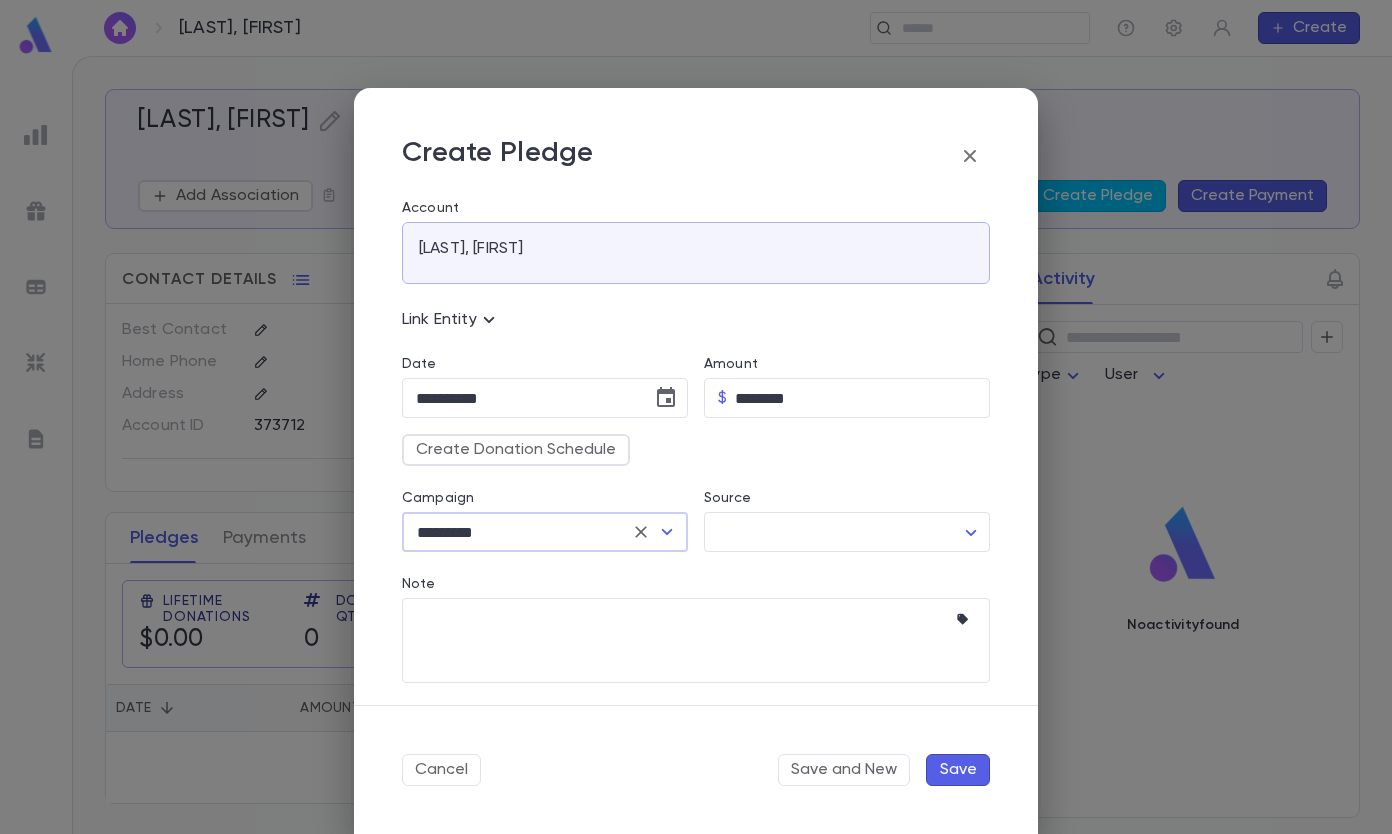 scroll, scrollTop: 2, scrollLeft: 0, axis: vertical 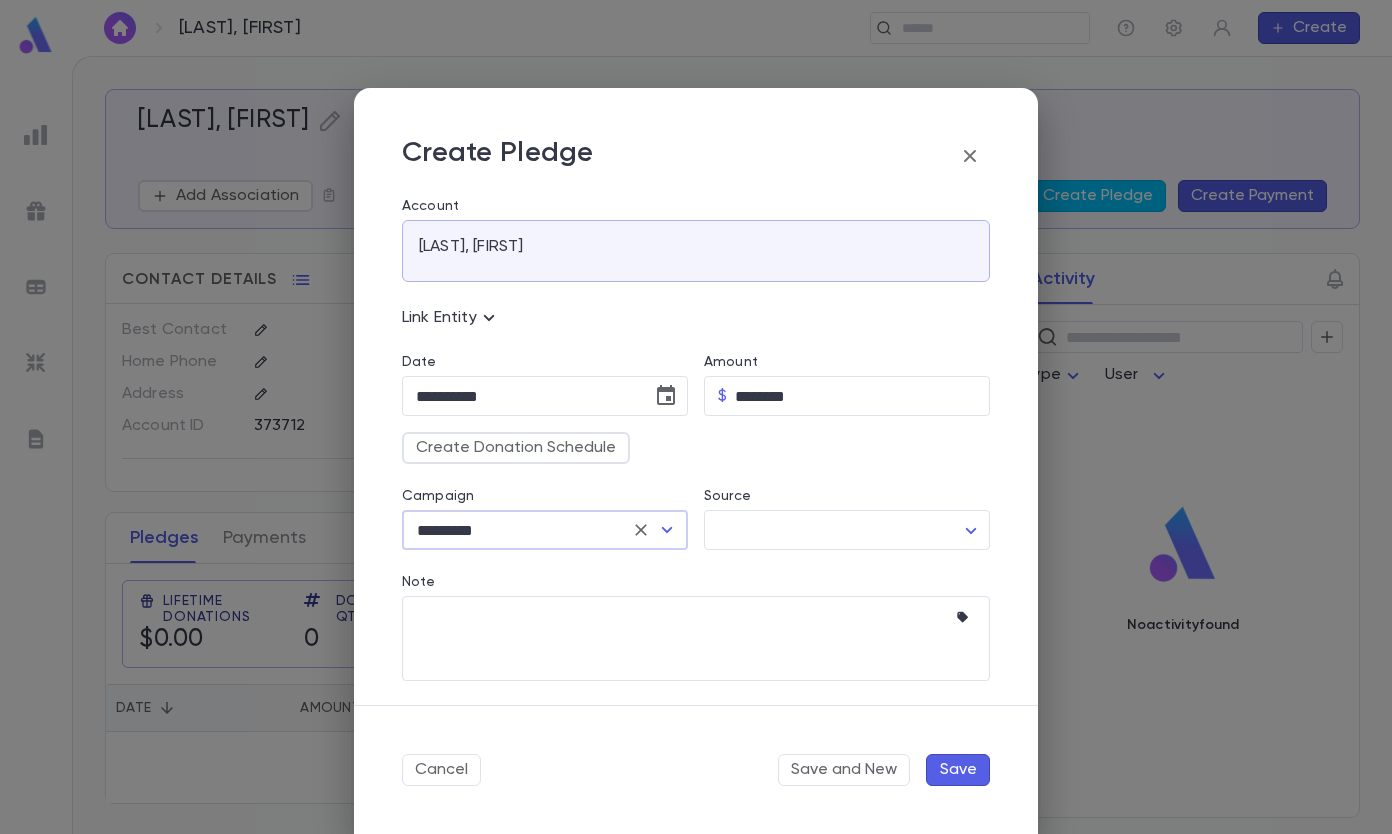 type on "*********" 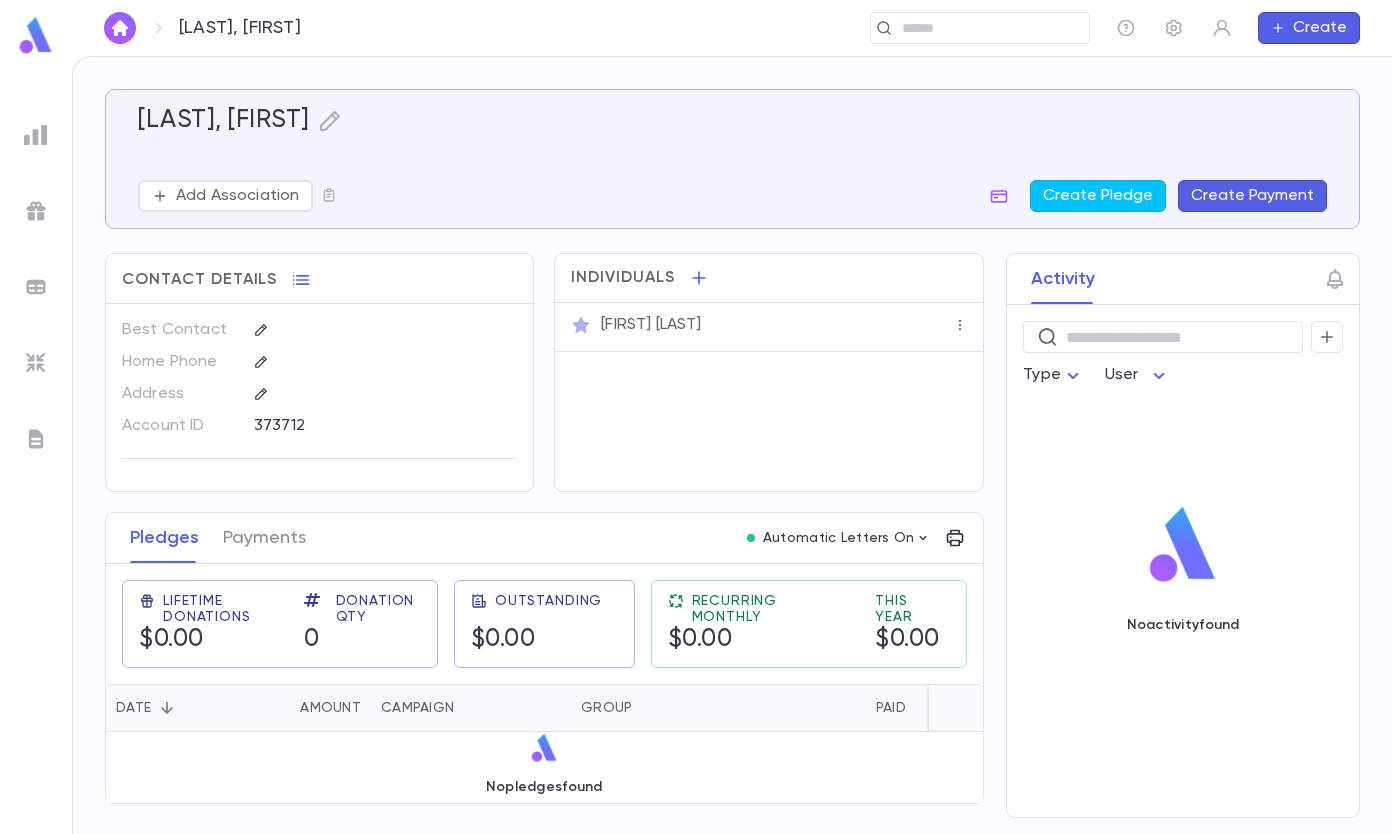 click on "Create Payment" at bounding box center (1252, 196) 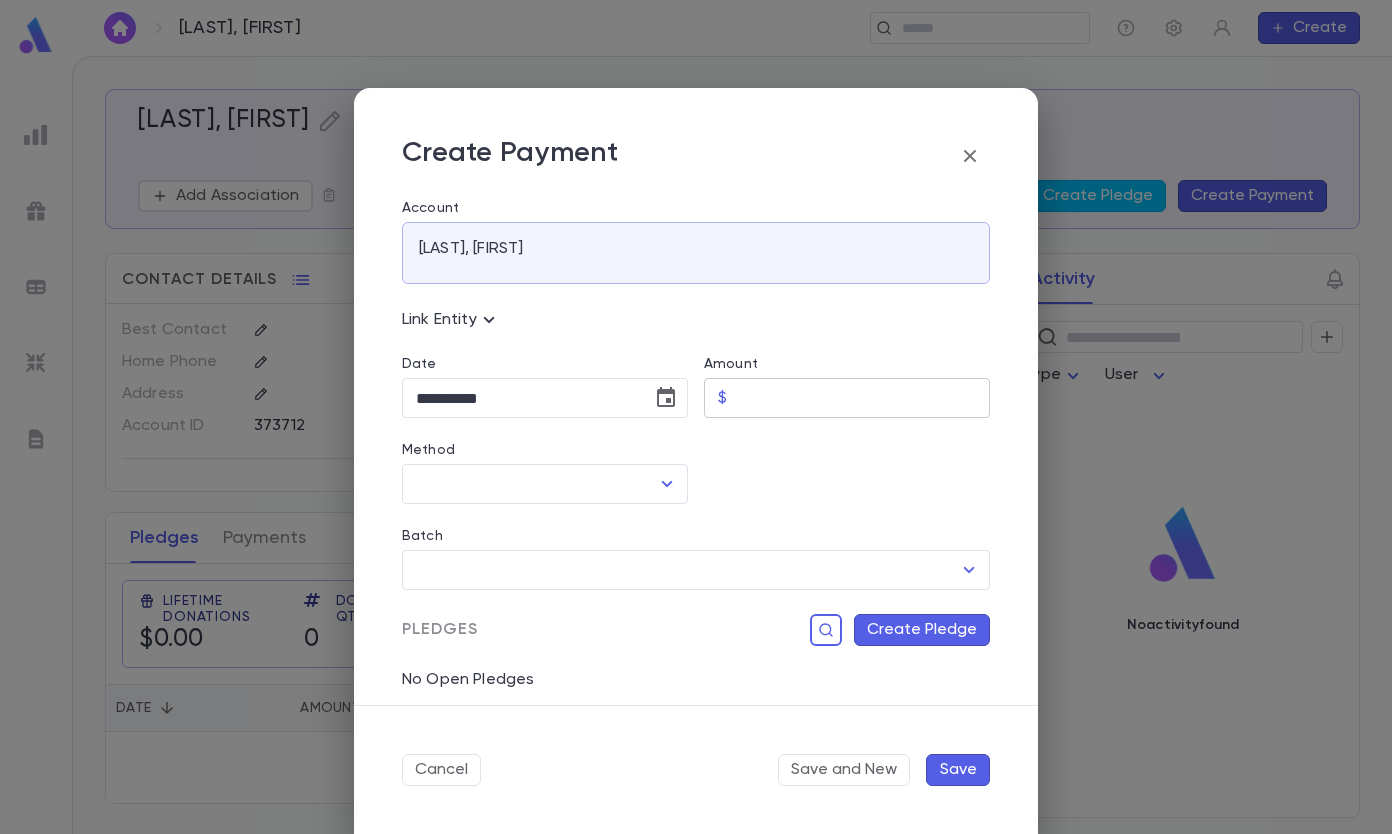 click on "Amount" at bounding box center [862, 398] 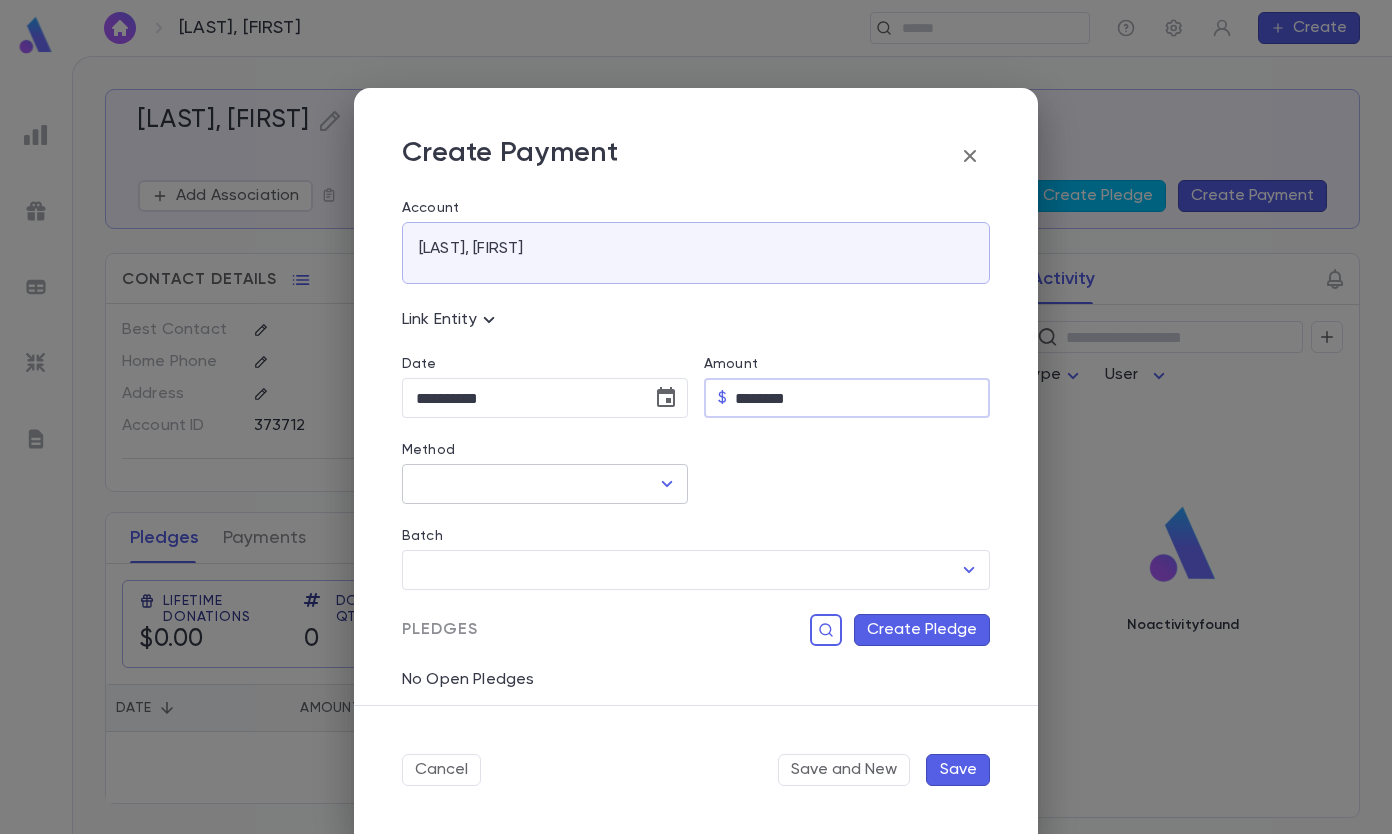 type on "********" 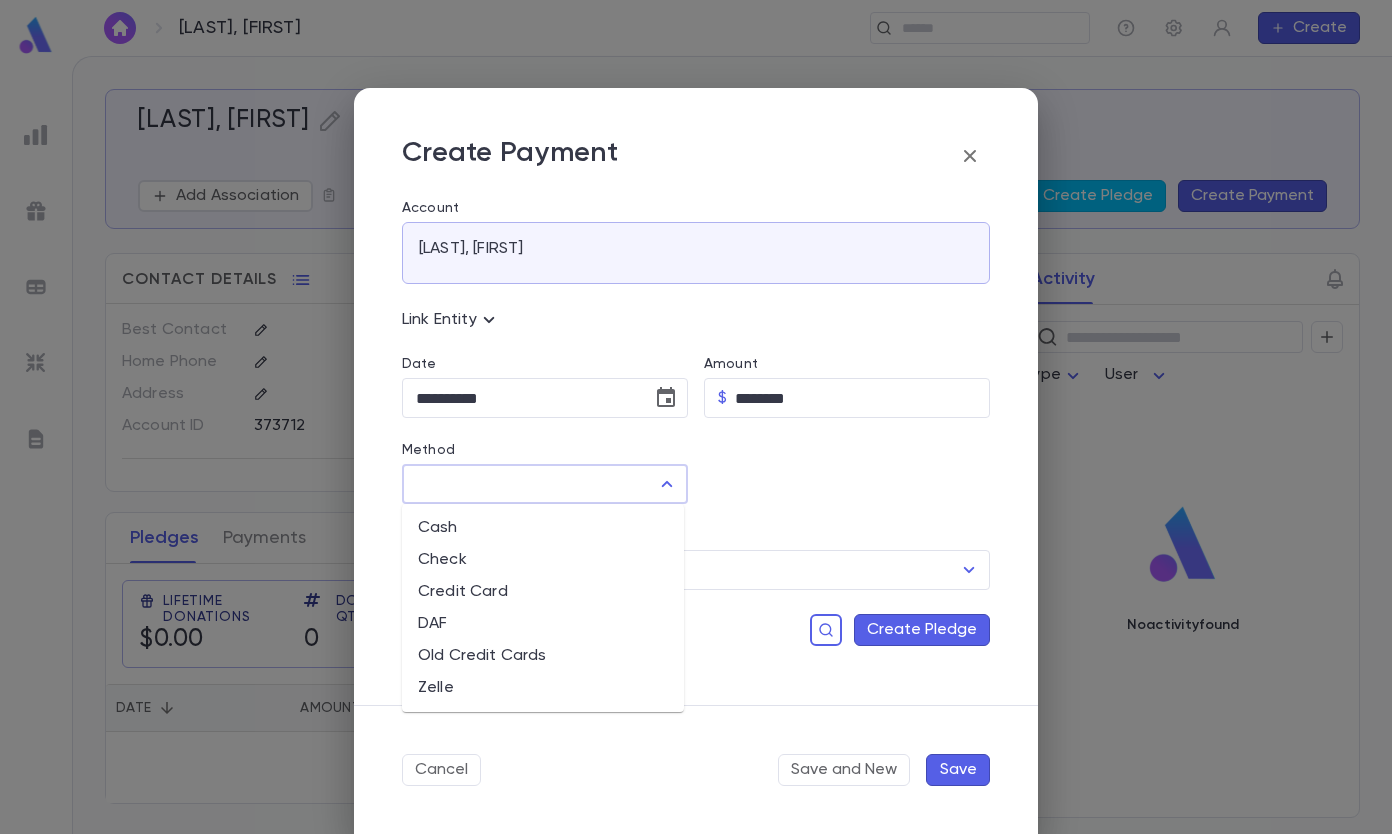 click on "DAF" at bounding box center (543, 624) 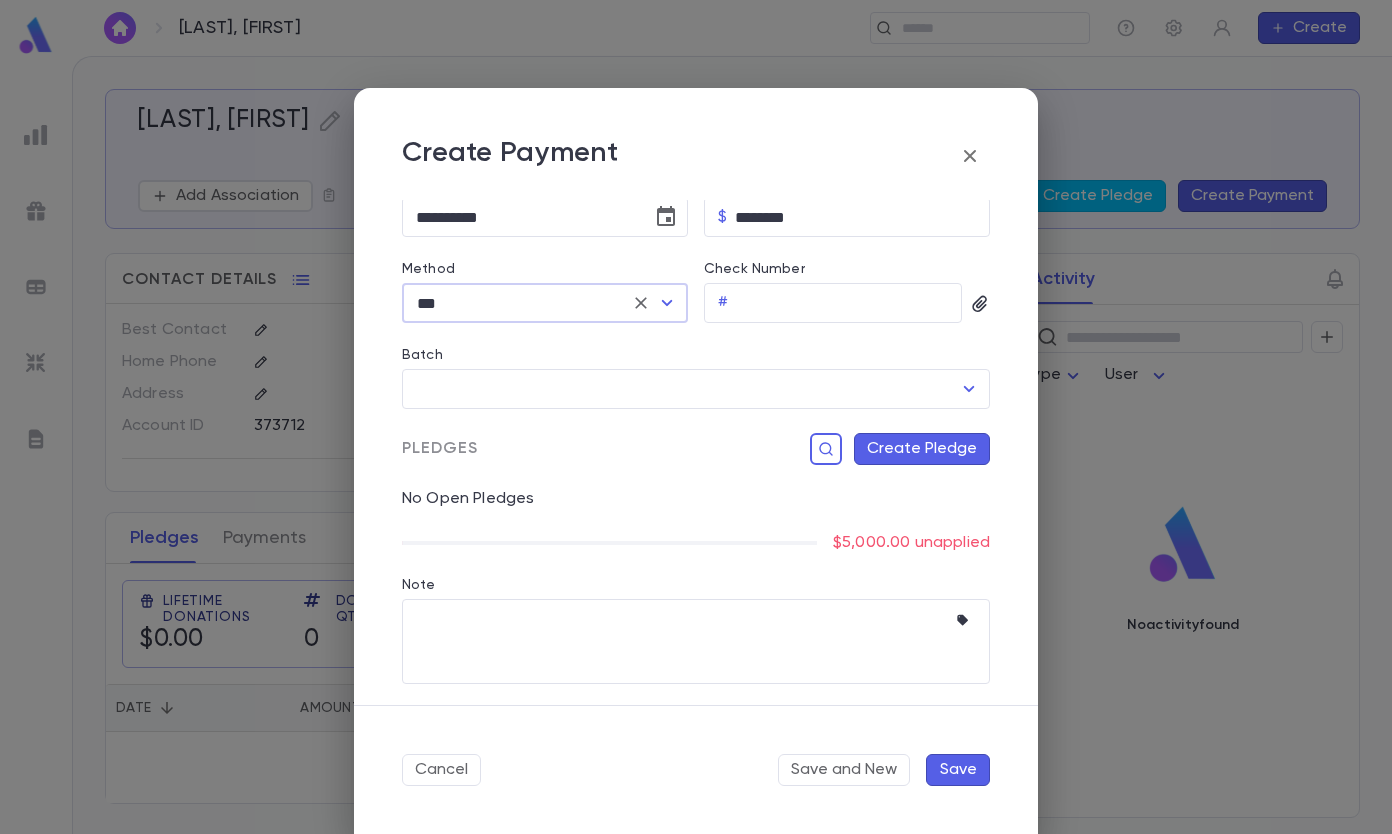 scroll, scrollTop: 184, scrollLeft: 0, axis: vertical 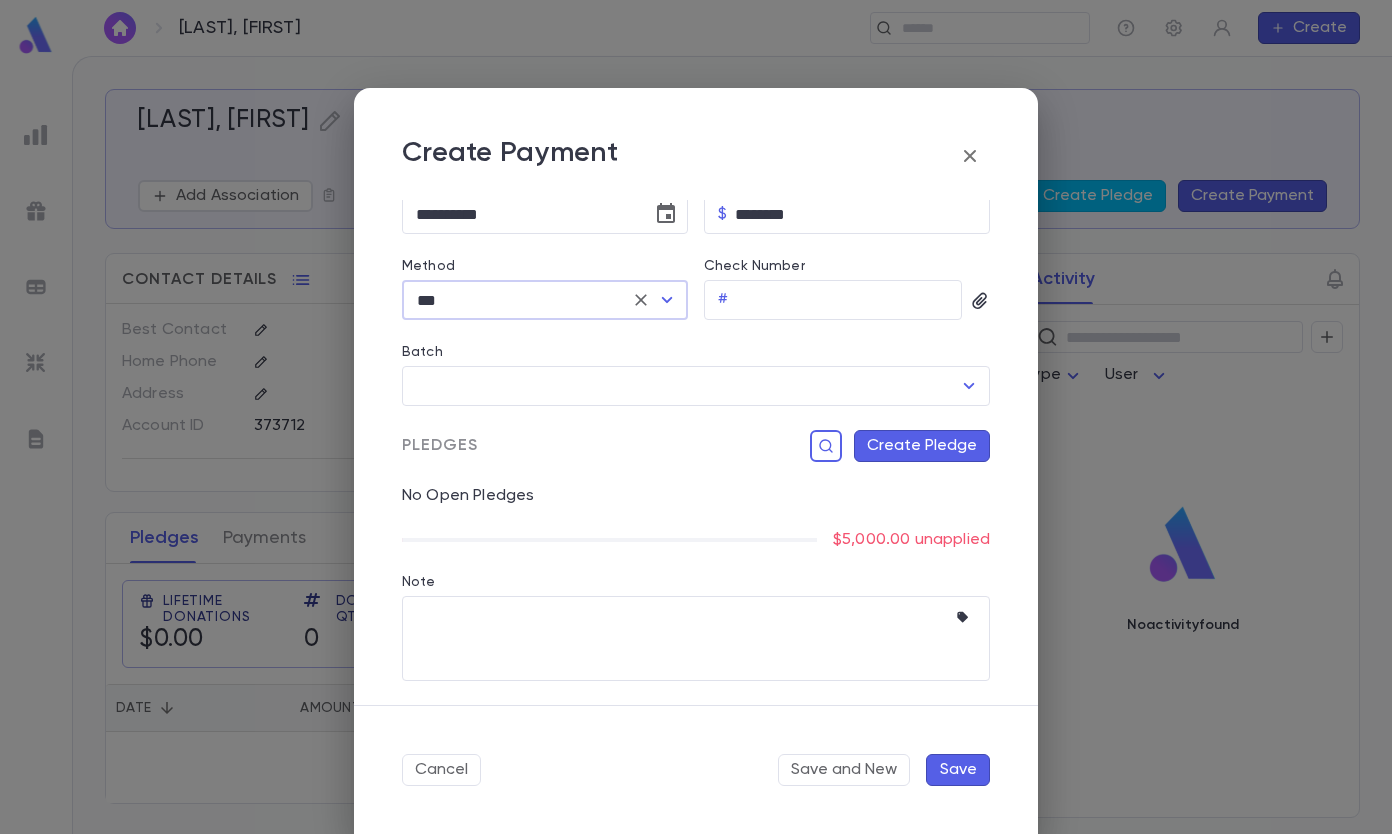 click on "Create Pledge" at bounding box center [922, 446] 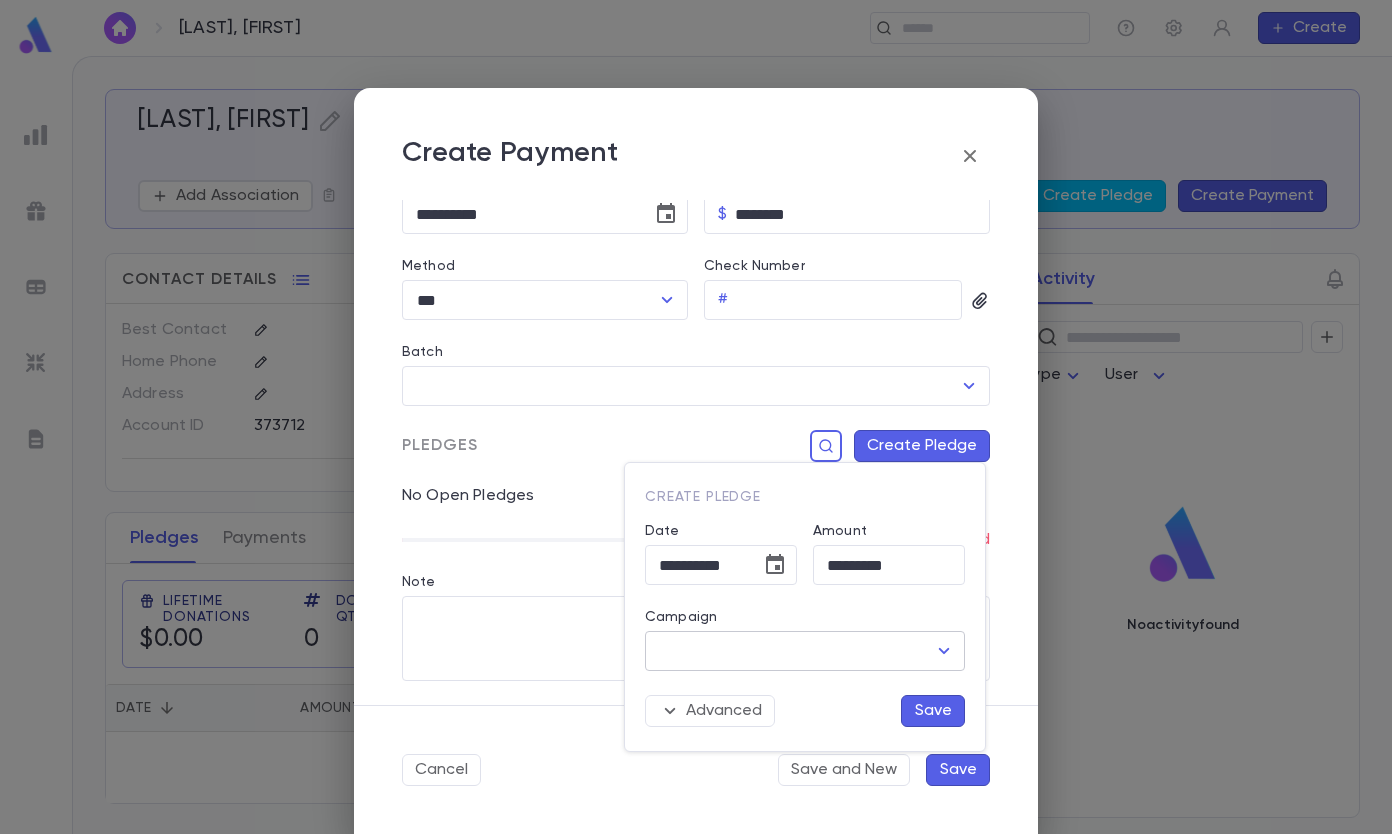 click on "Campaign" at bounding box center [790, 651] 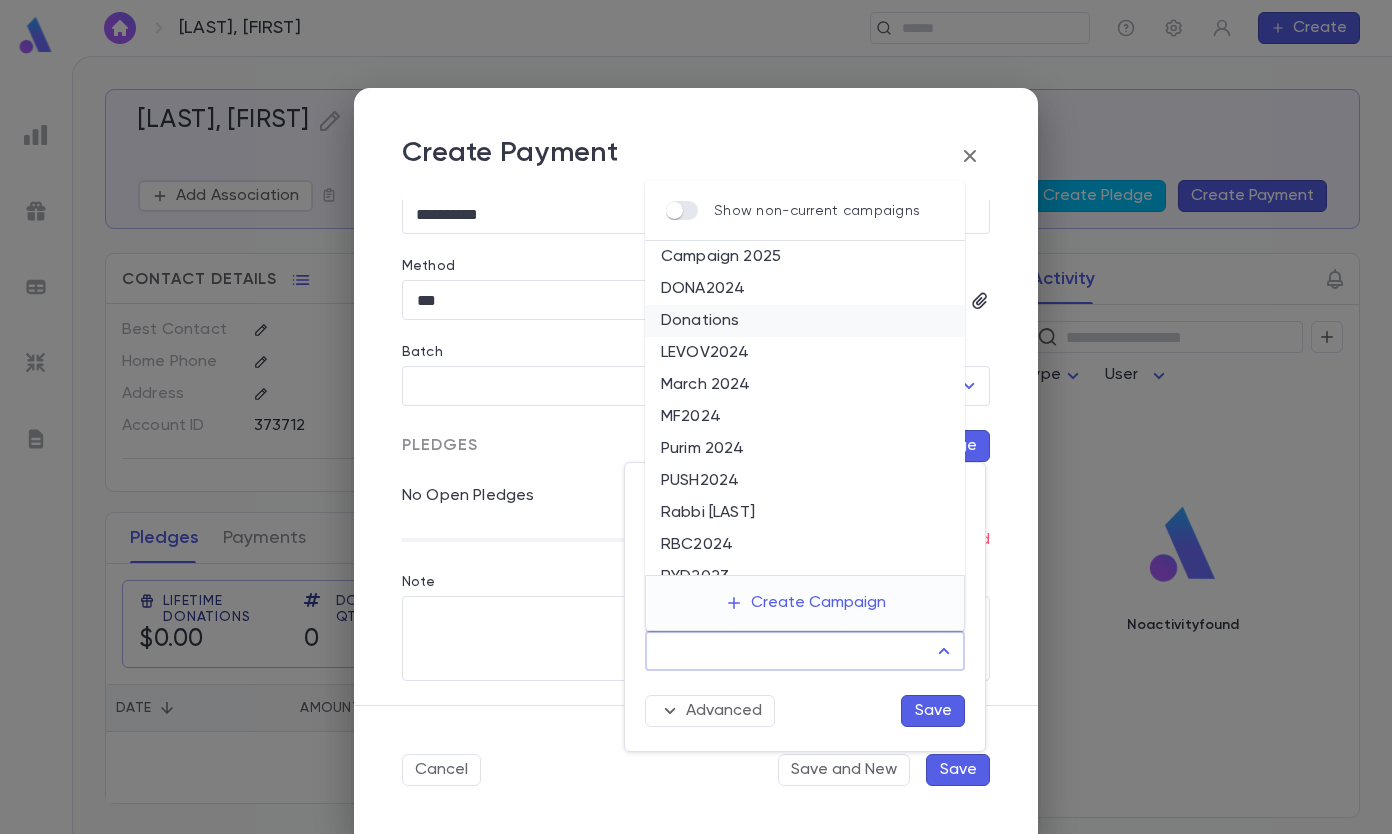 click on "Donations" at bounding box center (805, 321) 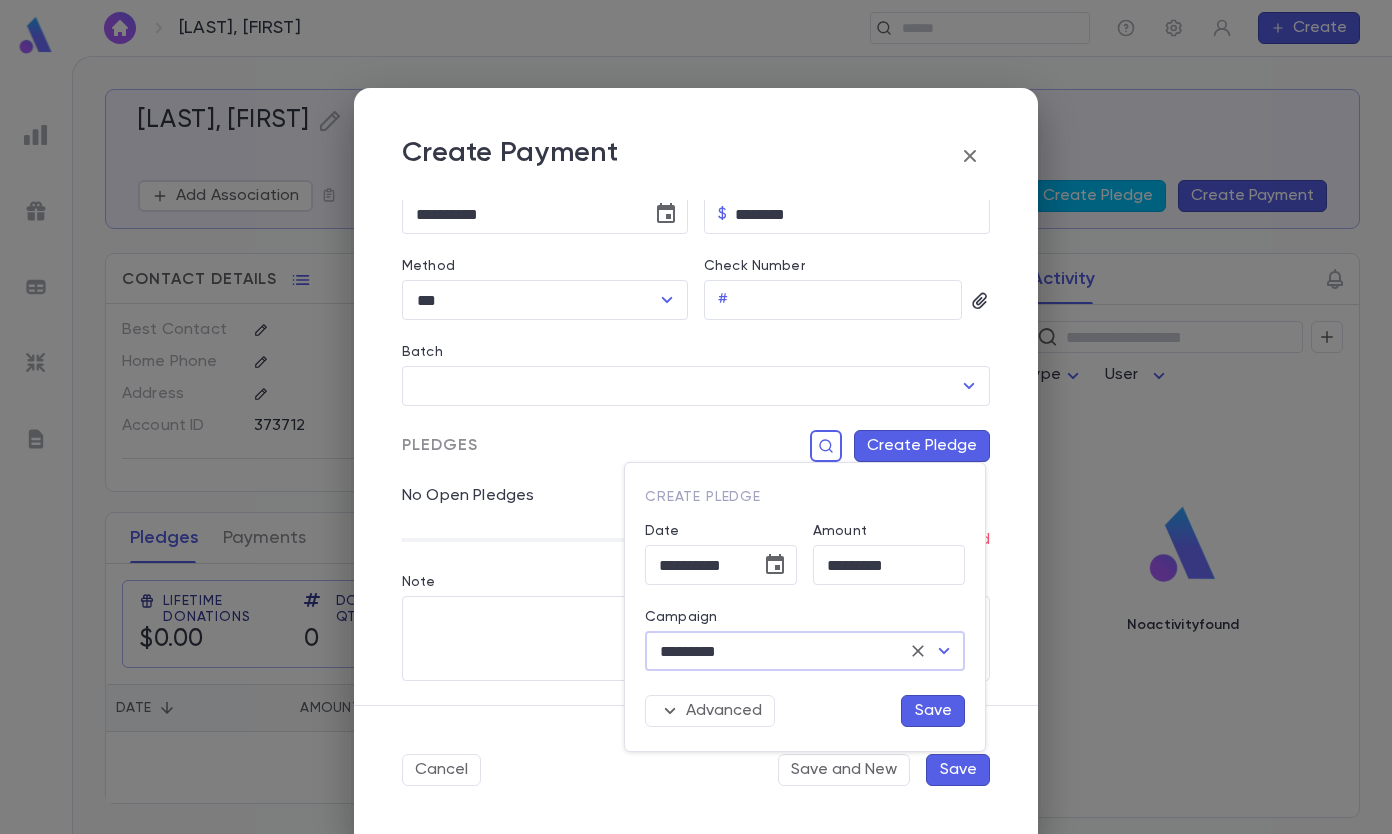 click on "Save" at bounding box center (933, 711) 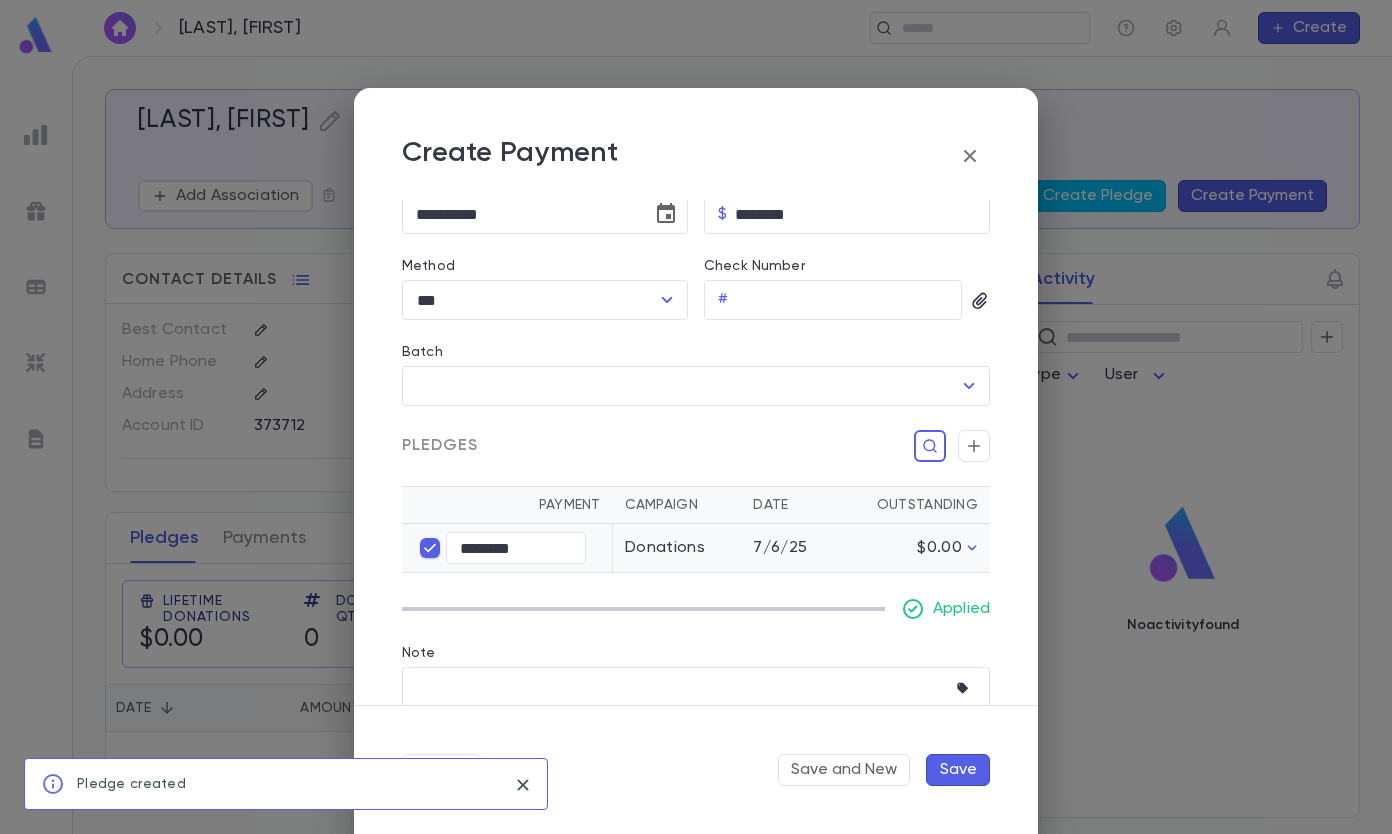 click on "Save" at bounding box center [958, 770] 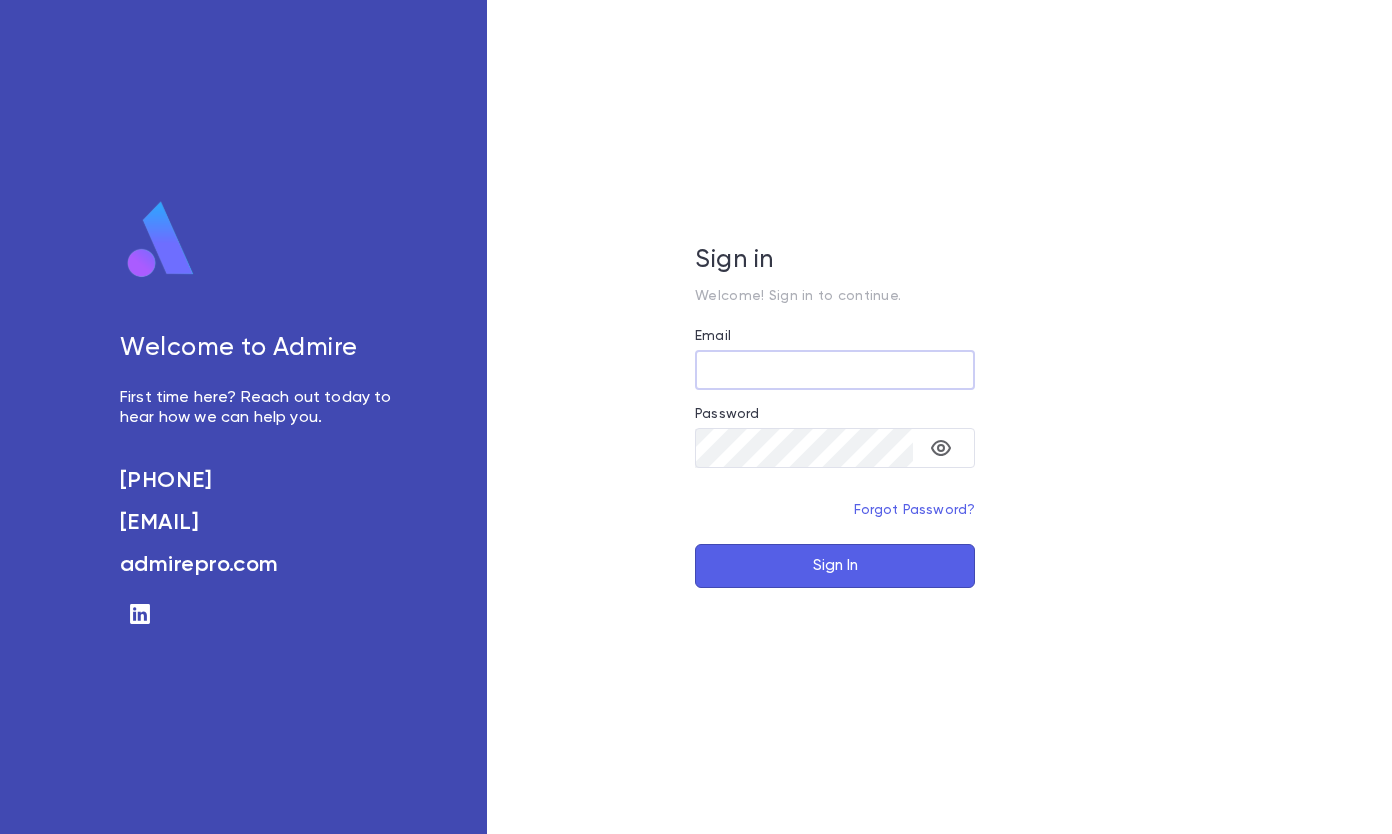 scroll, scrollTop: 0, scrollLeft: 0, axis: both 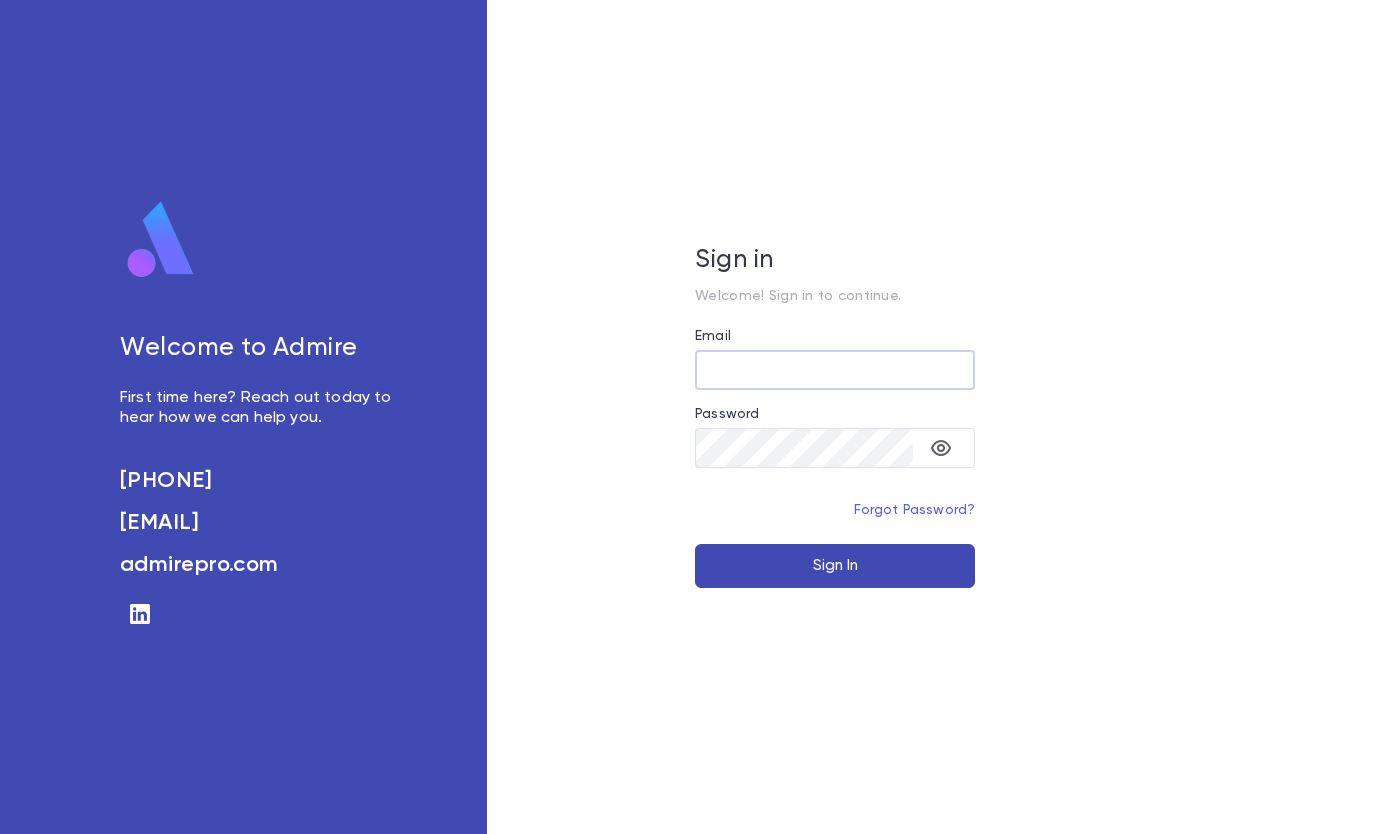 type on "**********" 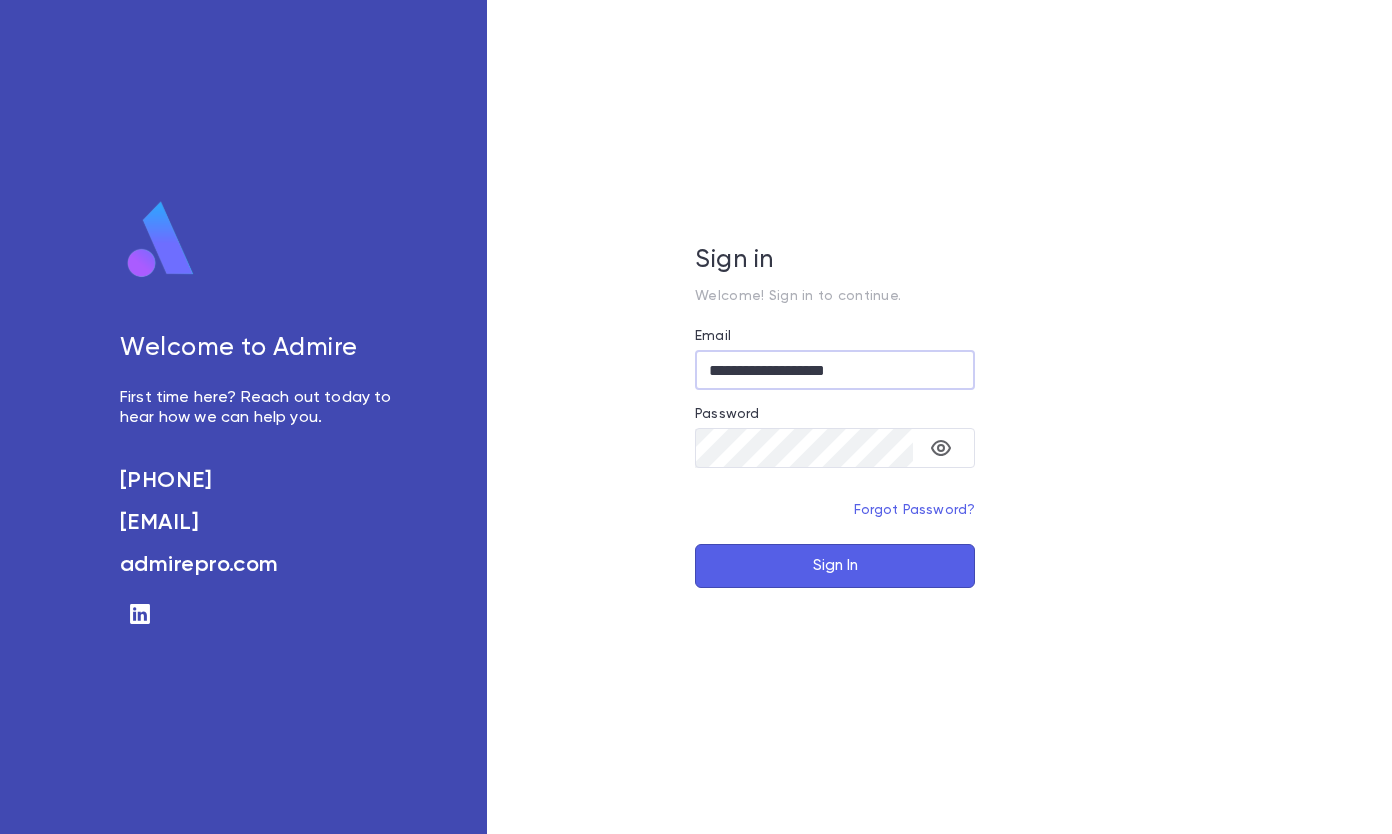 click on "Sign In" at bounding box center (835, 566) 